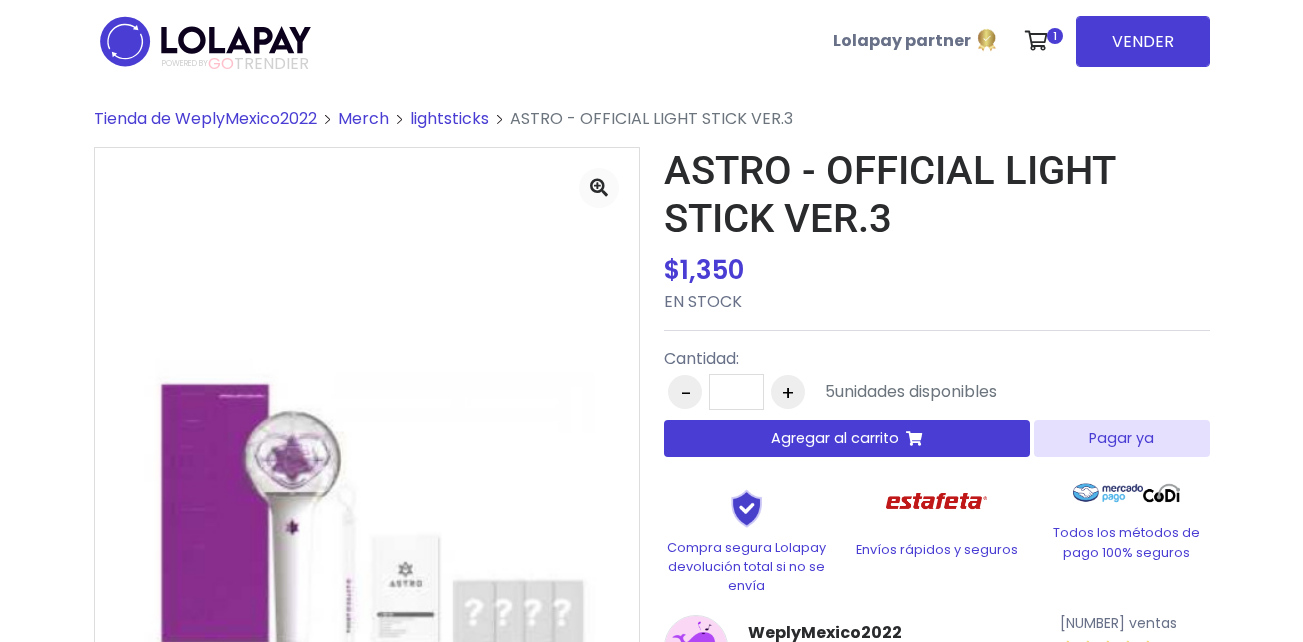 scroll, scrollTop: 0, scrollLeft: 0, axis: both 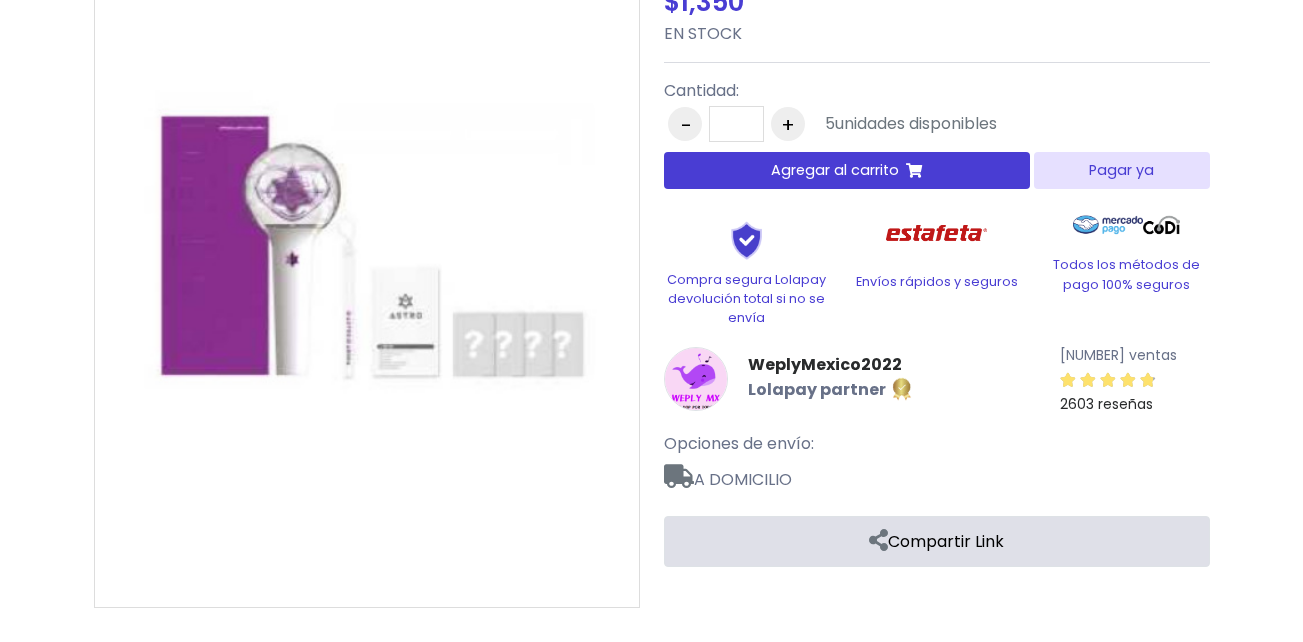 click on "Agregar al carrito" at bounding box center (847, 170) 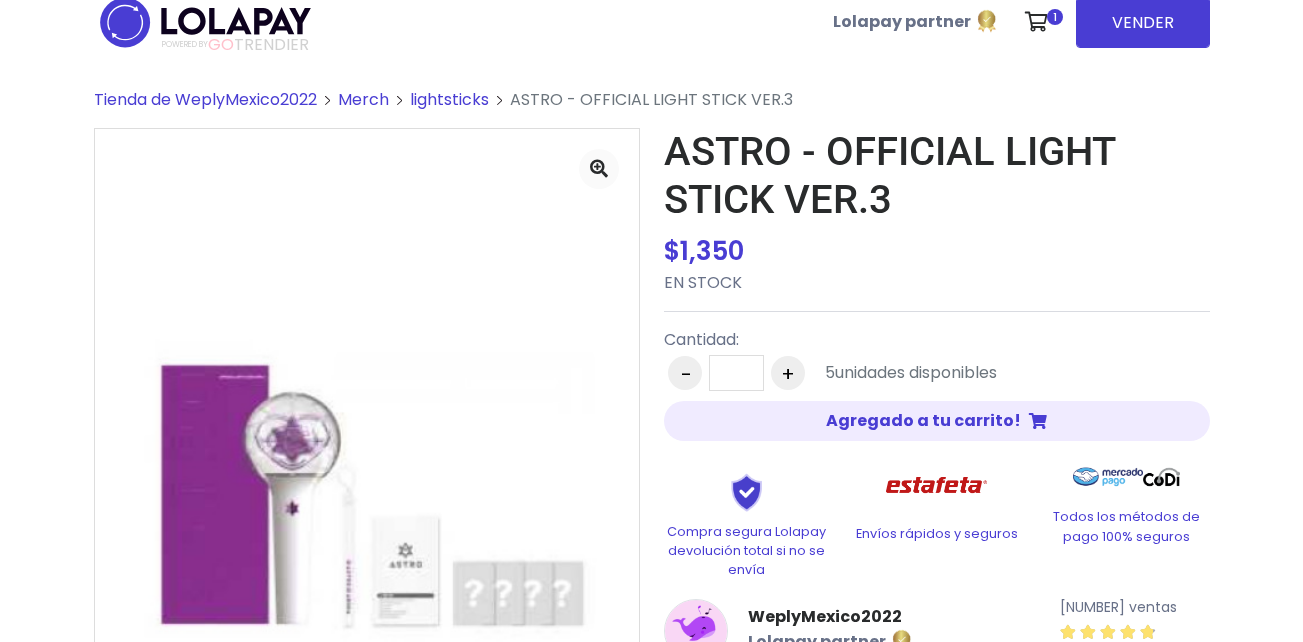 scroll, scrollTop: 11, scrollLeft: 0, axis: vertical 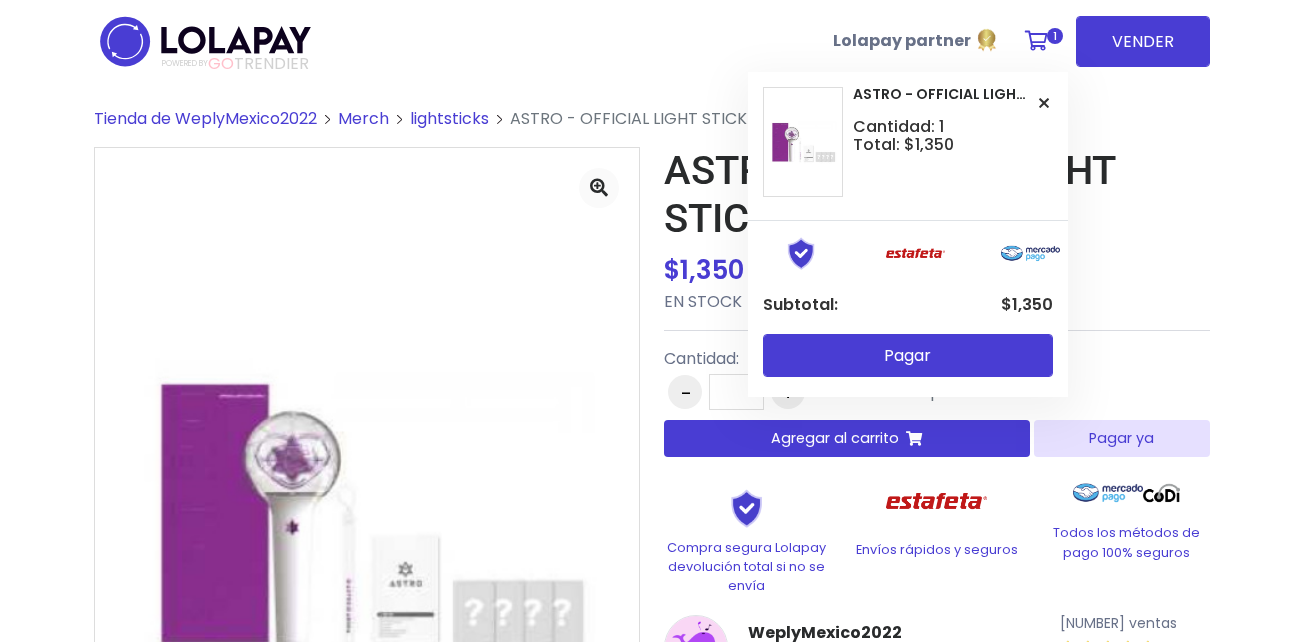 click on "1" at bounding box center [1055, 36] 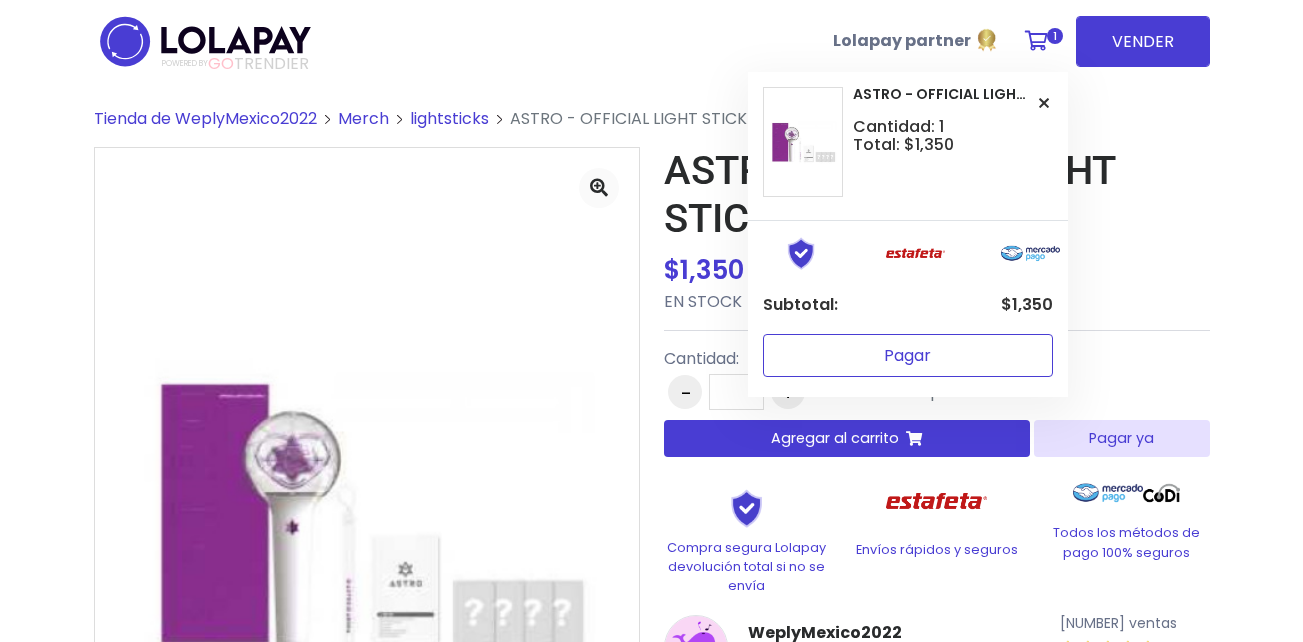 click on "Pagar" at bounding box center (908, 355) 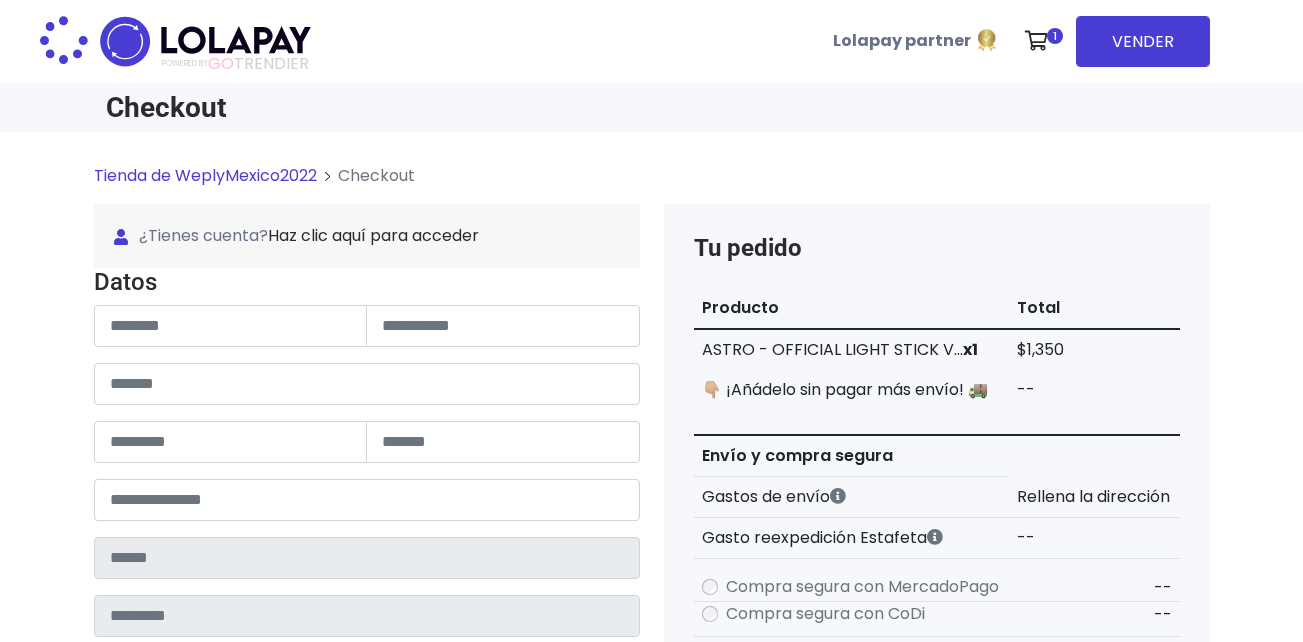 scroll, scrollTop: 0, scrollLeft: 0, axis: both 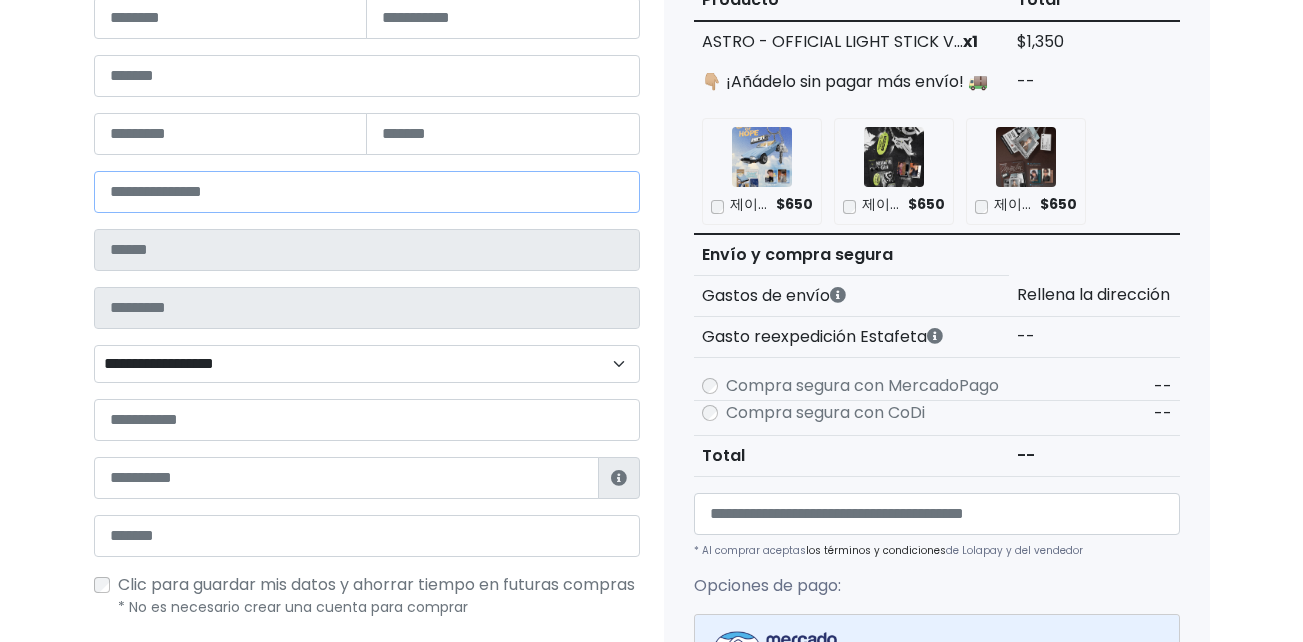 click at bounding box center [367, 192] 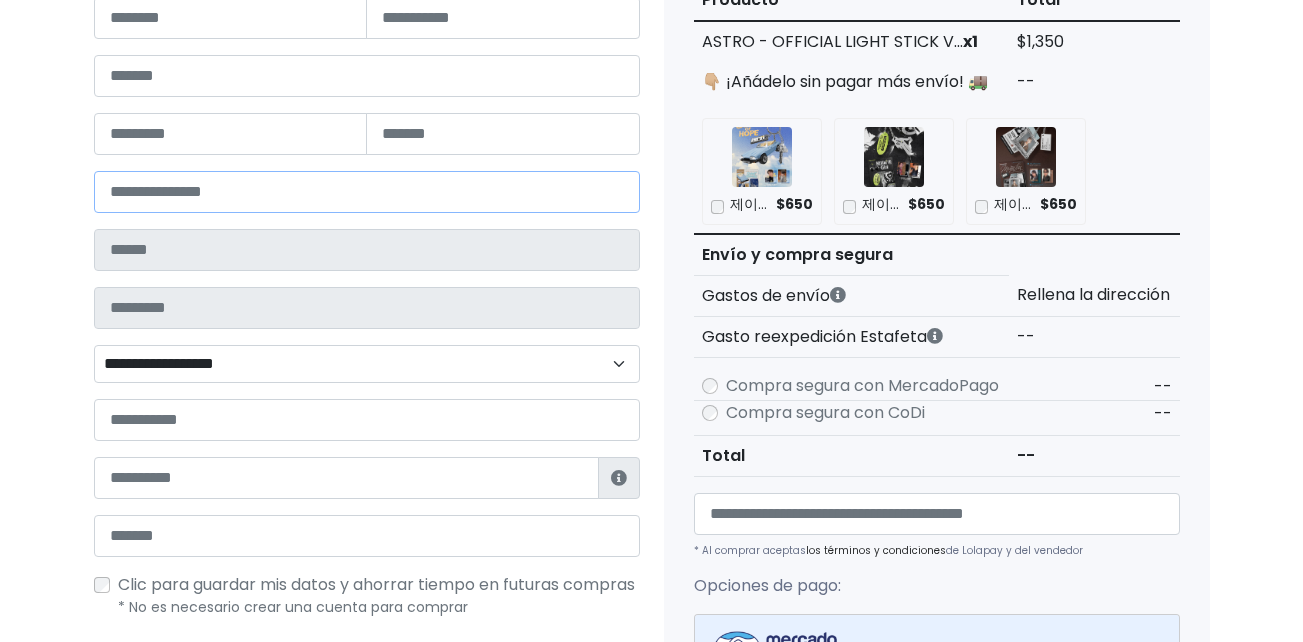 type on "*****" 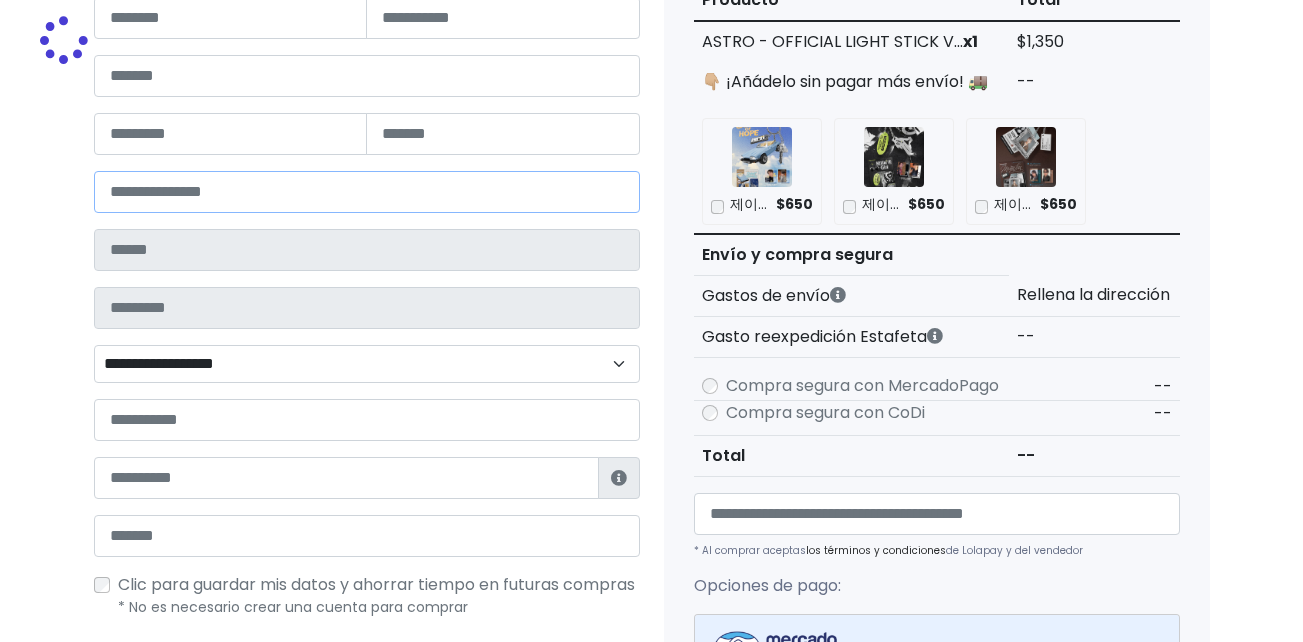 type on "**********" 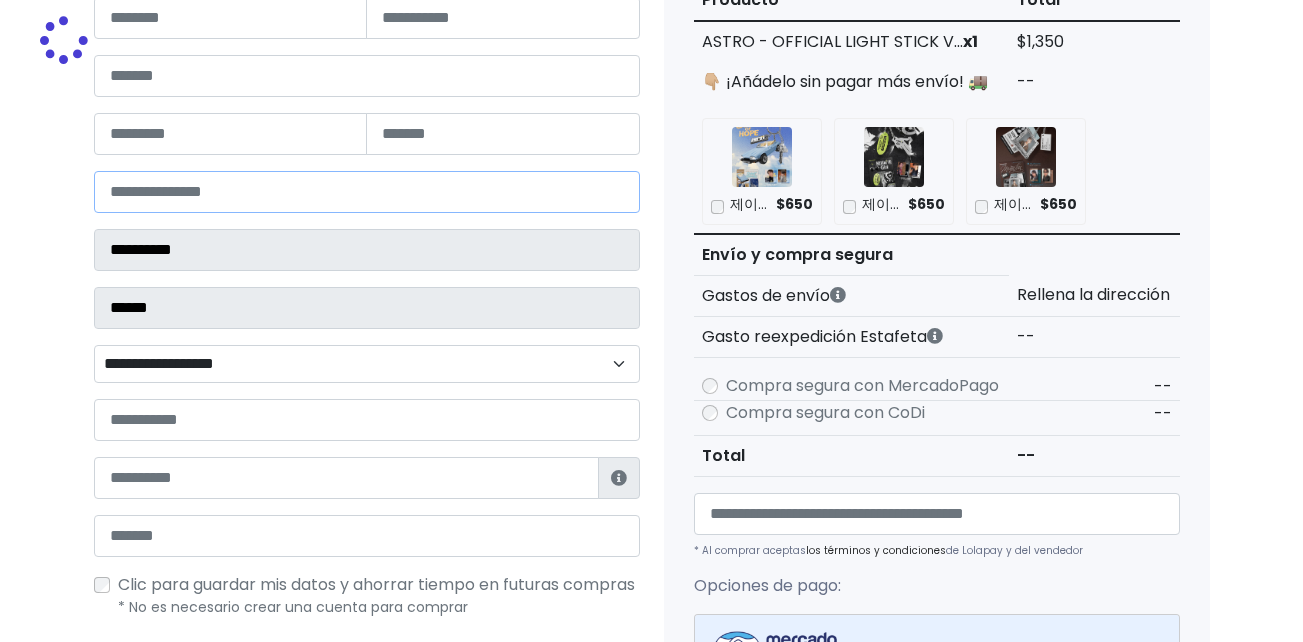 type on "*****" 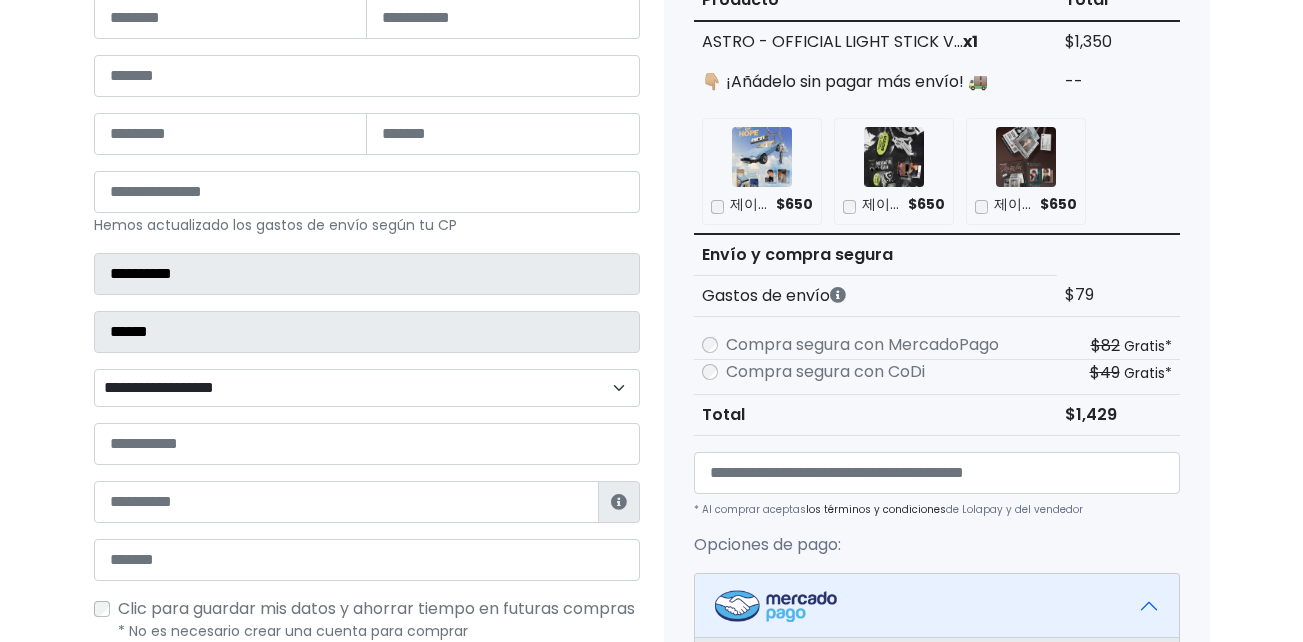 click on "POWERED BY  GO TRENDIER
Lolapay partner
1
ASTRO - OFFICIAL LIGHT STICK VER.3" at bounding box center [651, 473] 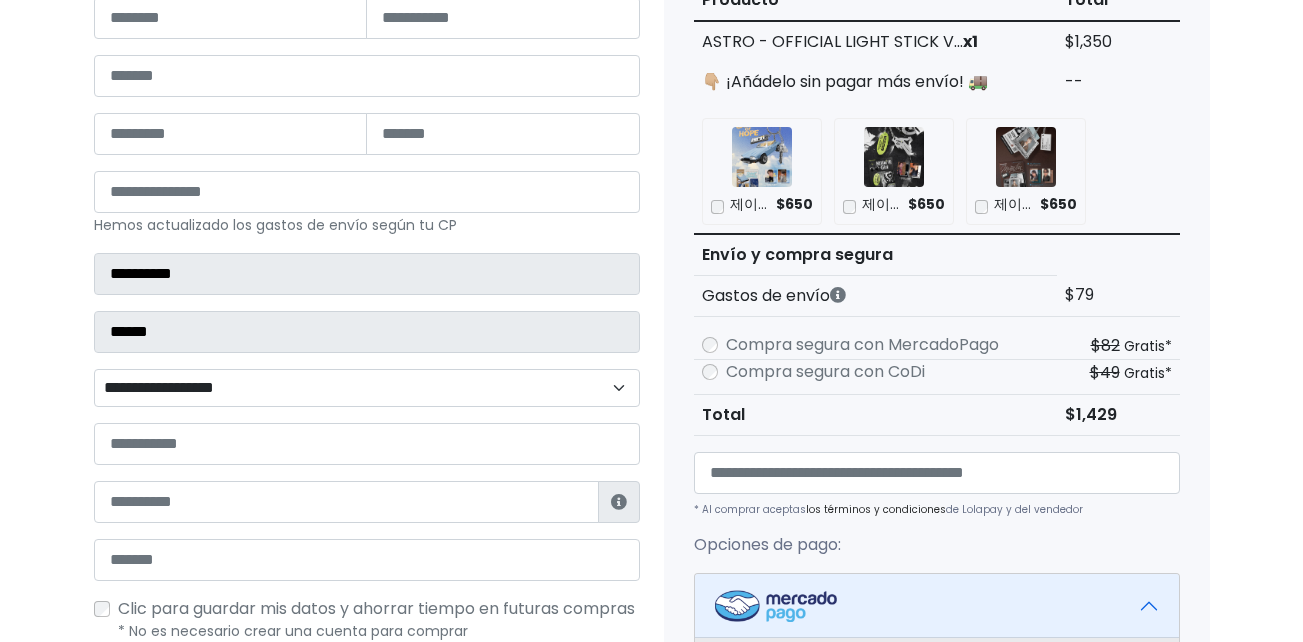 click on "Gastos de envío" at bounding box center [875, 295] 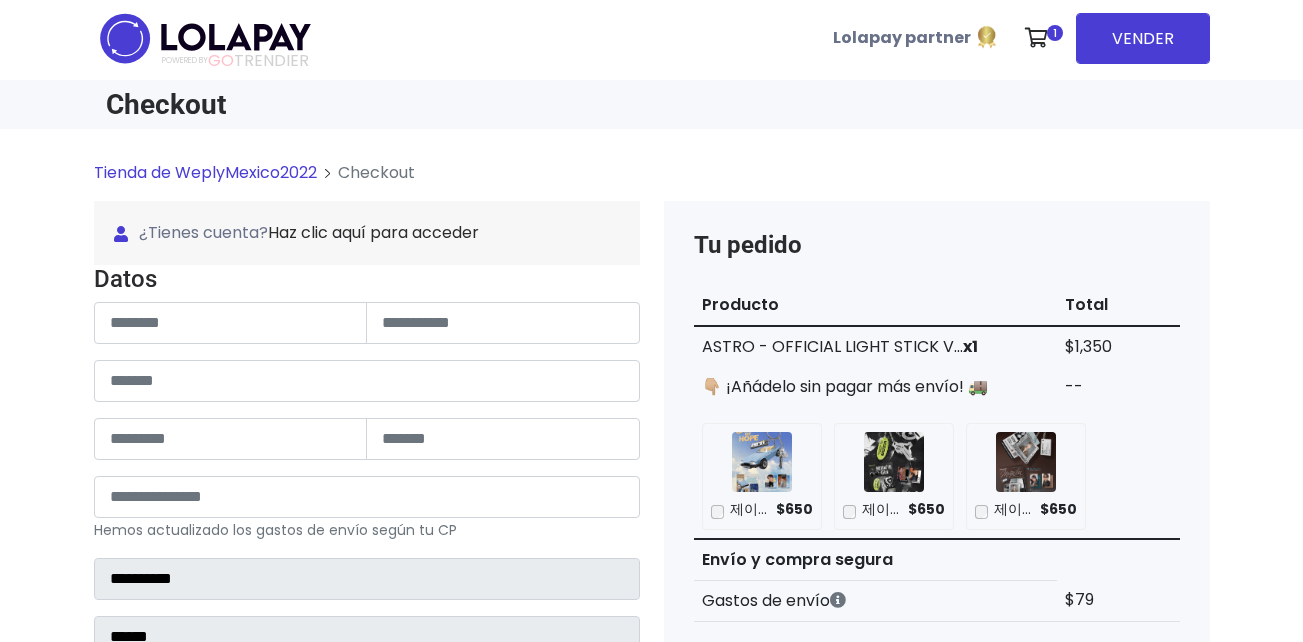 scroll, scrollTop: 1, scrollLeft: 0, axis: vertical 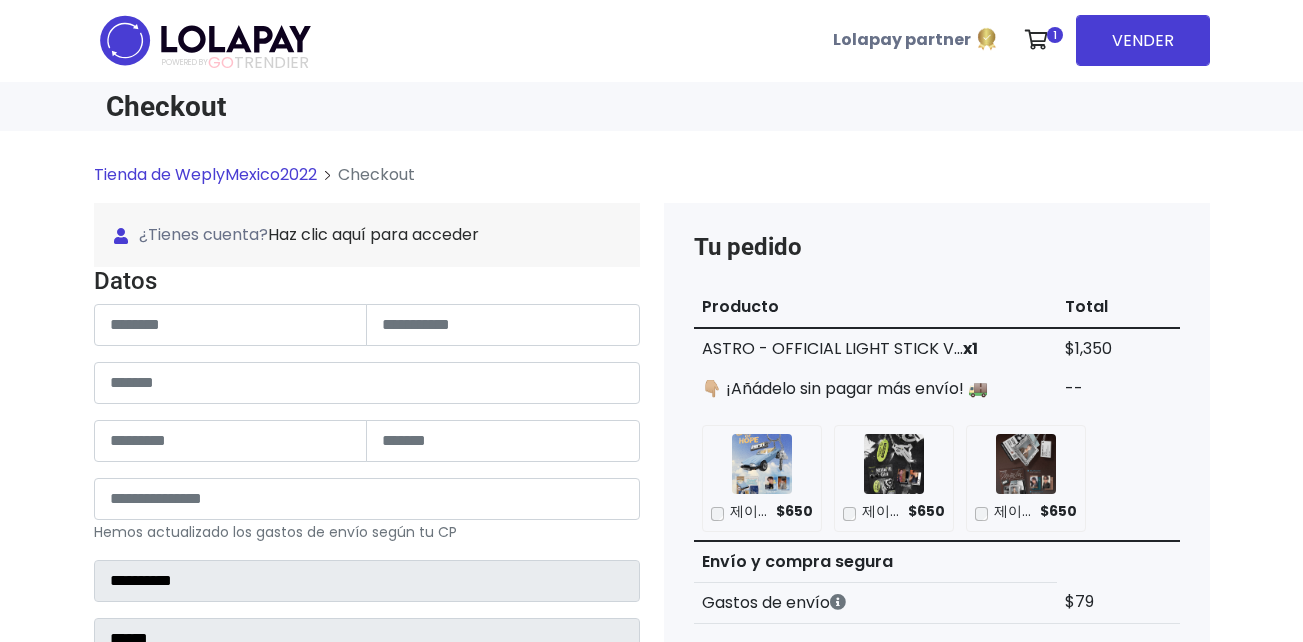 click on "¿Tienes cuenta?
Haz clic aquí para acceder" at bounding box center [367, 235] 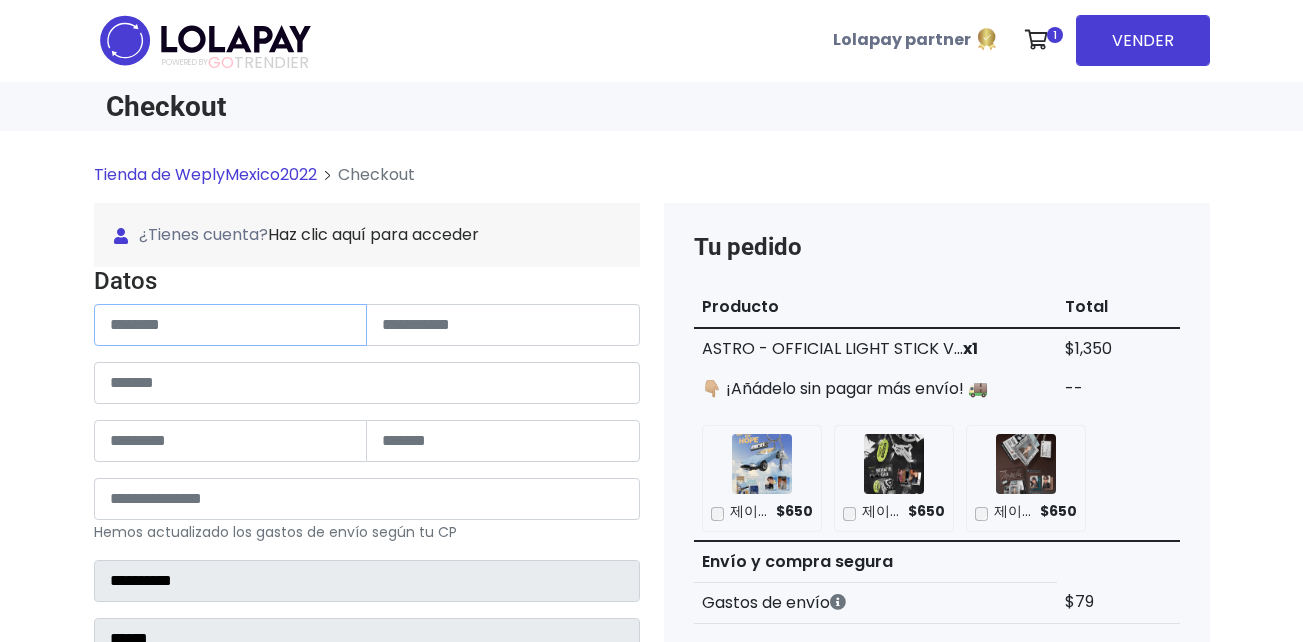 click at bounding box center [231, 325] 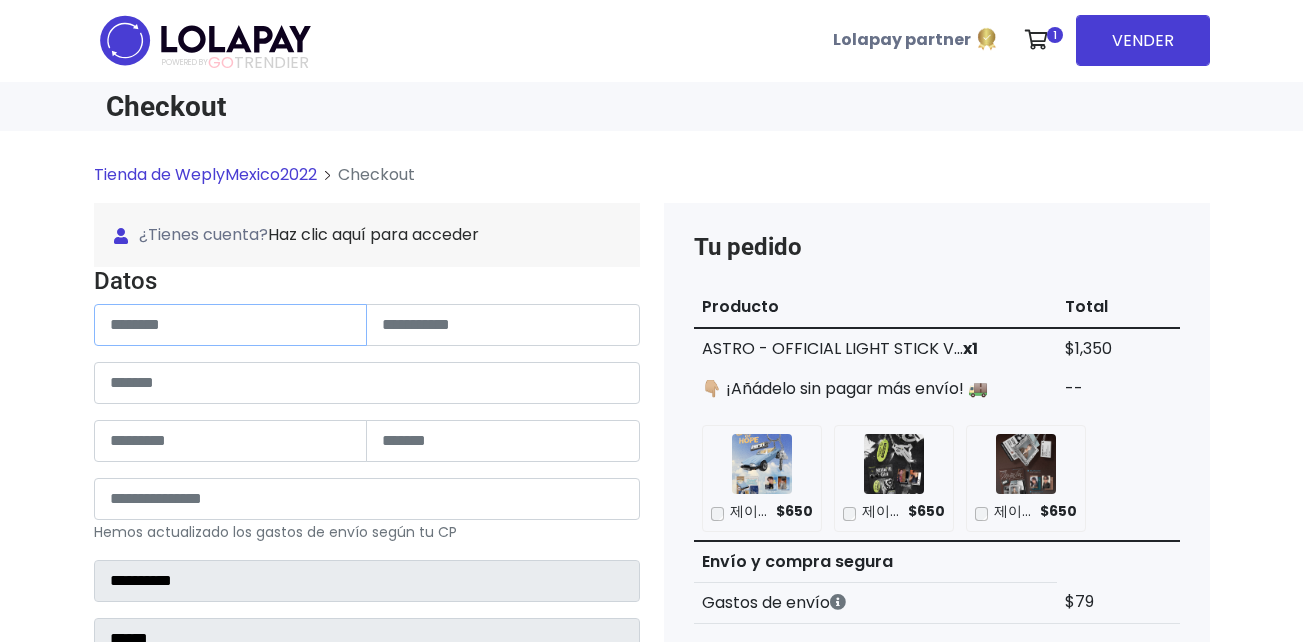 type on "**********" 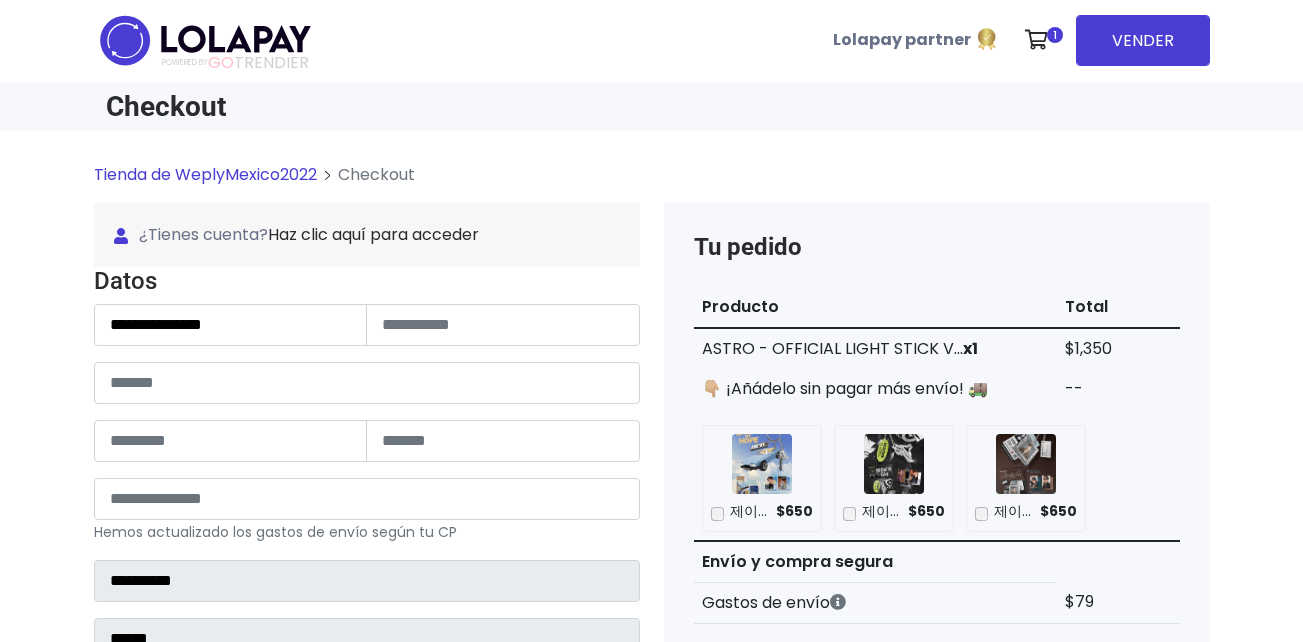 type on "**********" 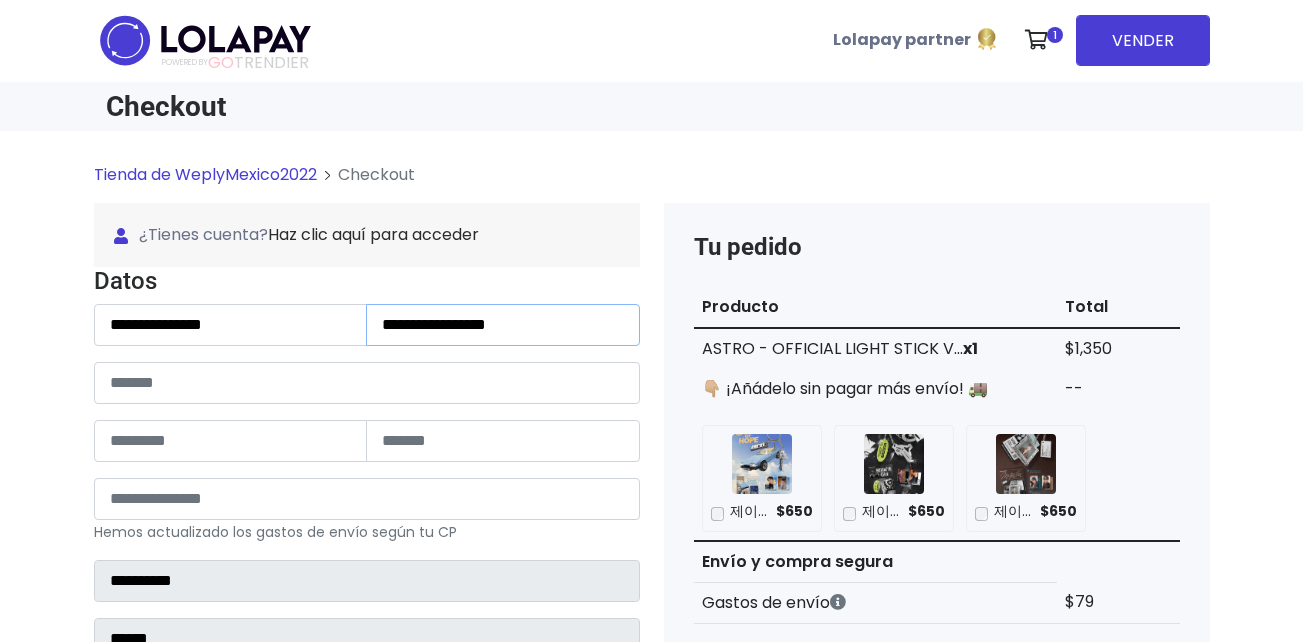type on "**********" 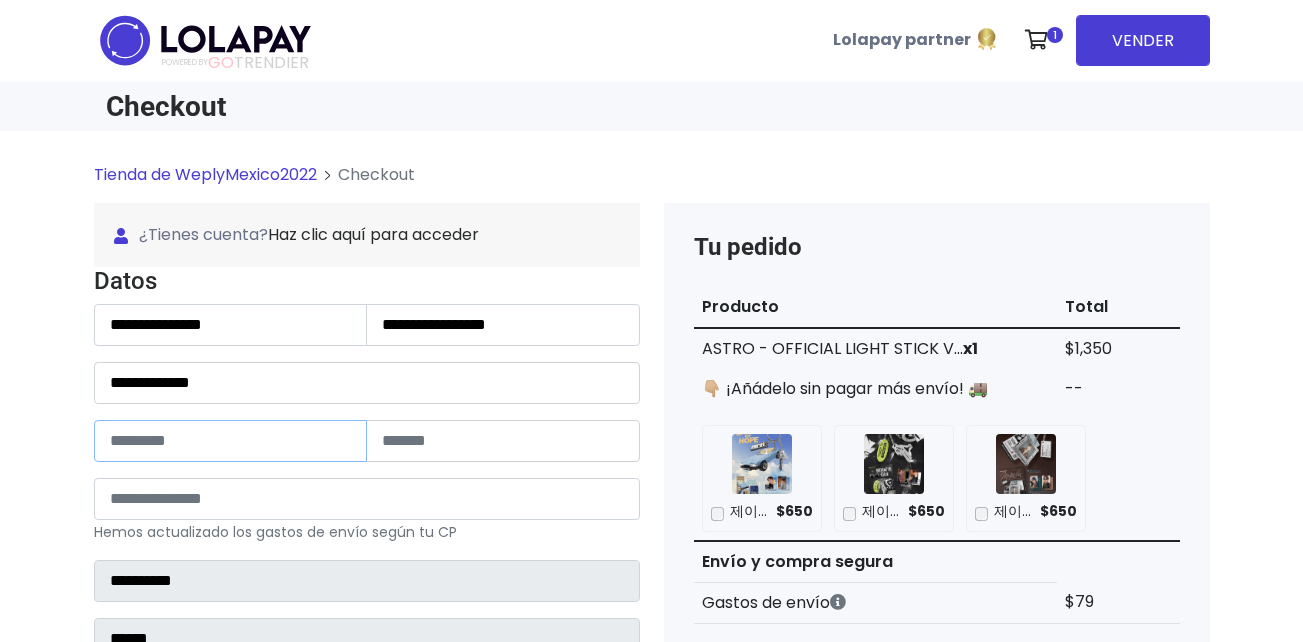 type on "***" 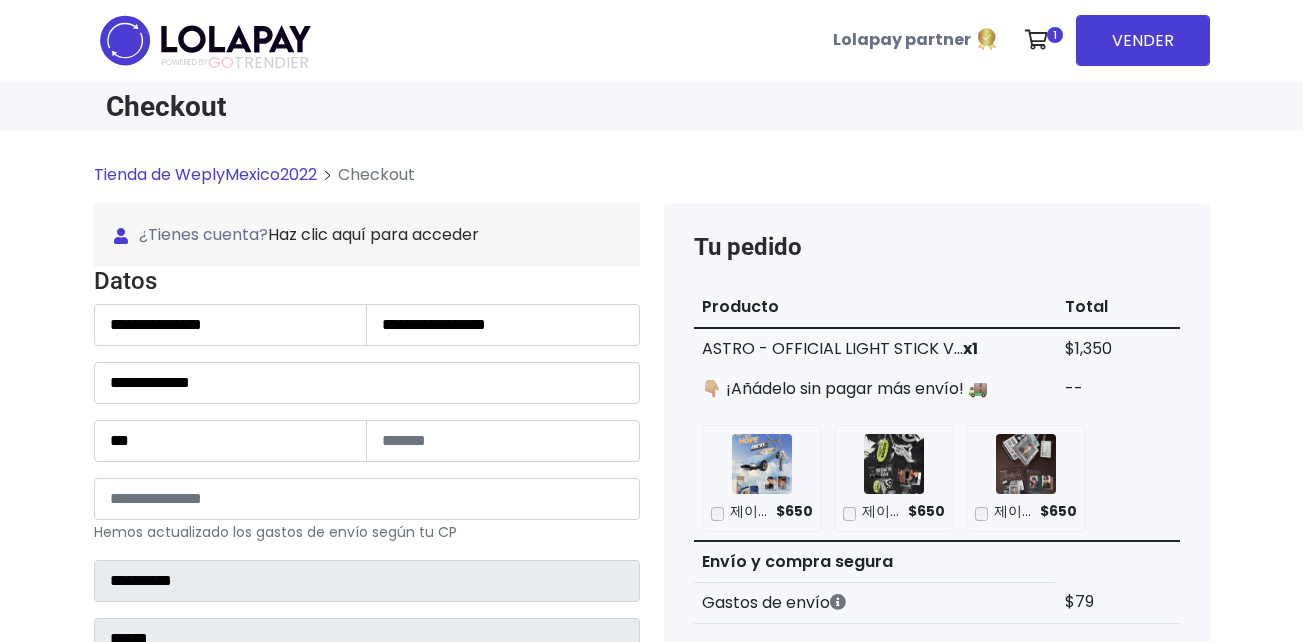 type on "**********" 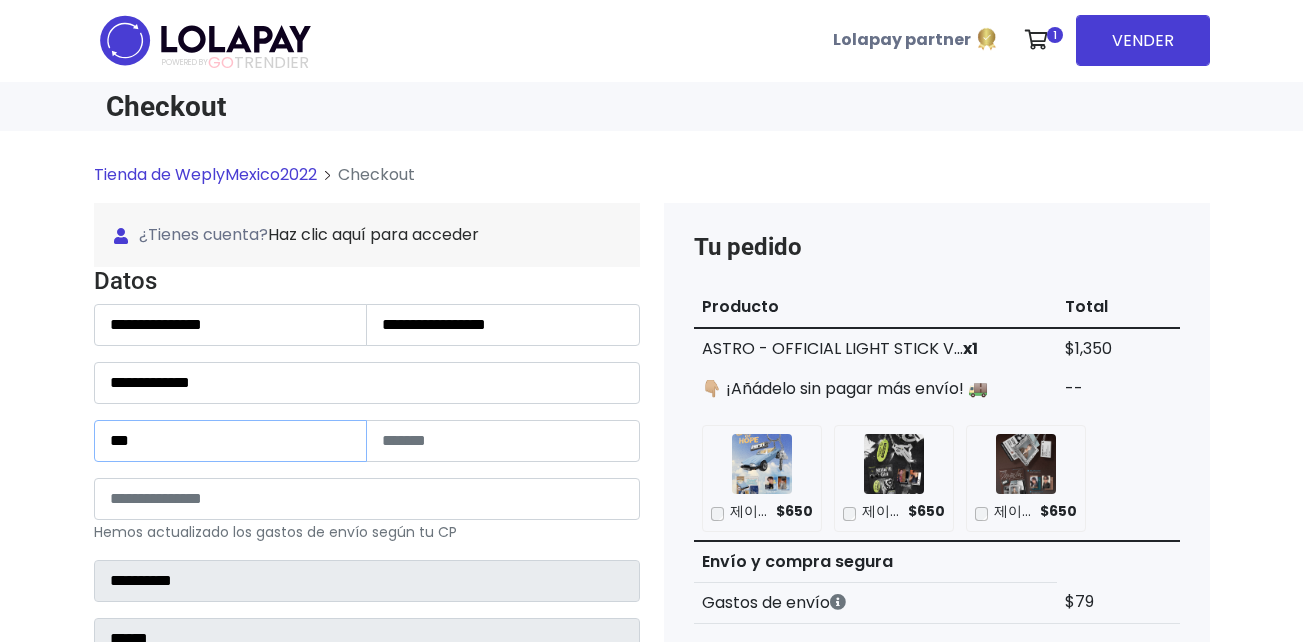 click on "***" at bounding box center [231, 441] 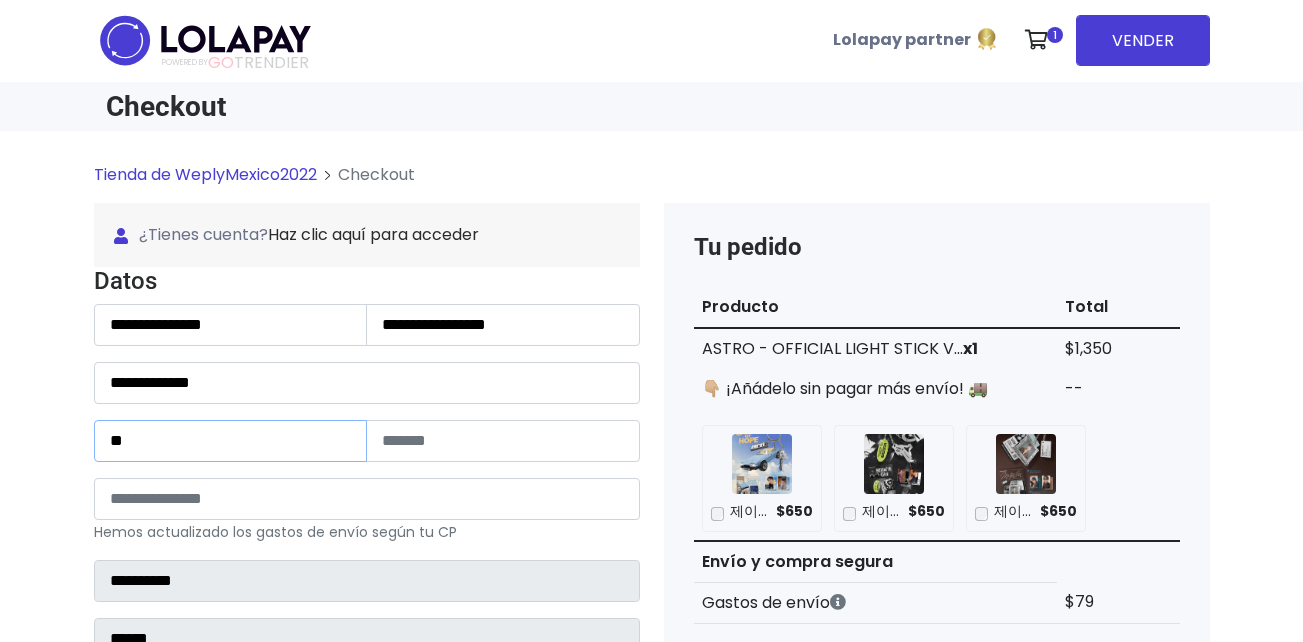 type on "***" 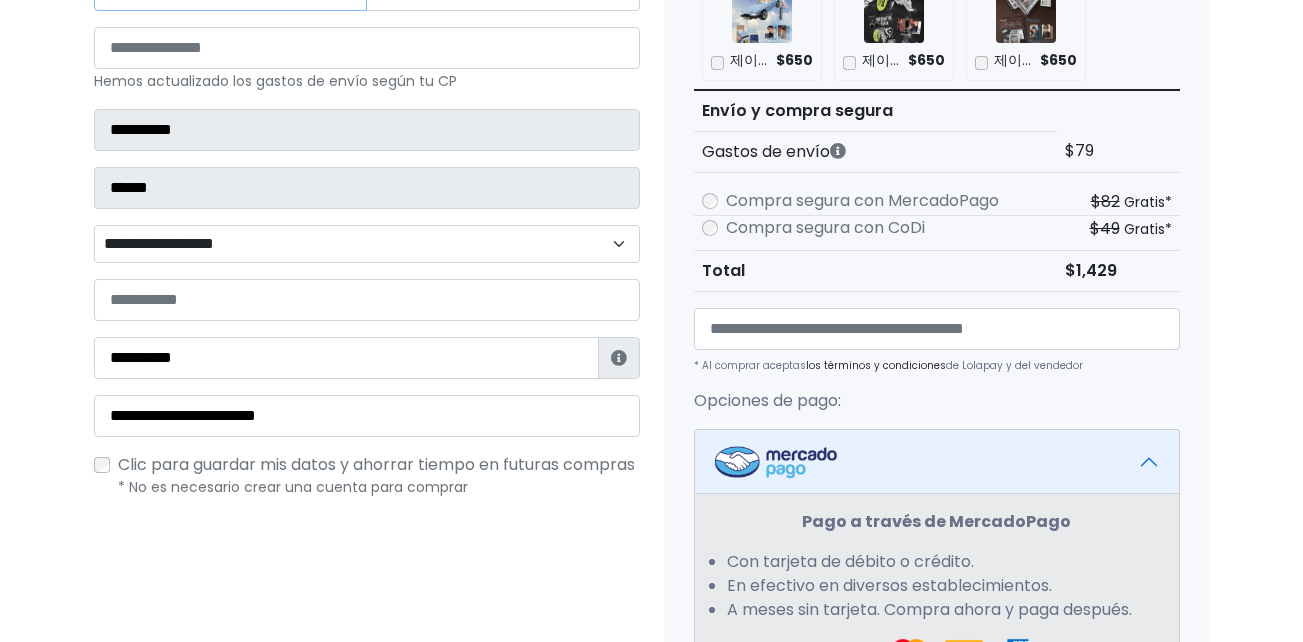scroll, scrollTop: 481, scrollLeft: 0, axis: vertical 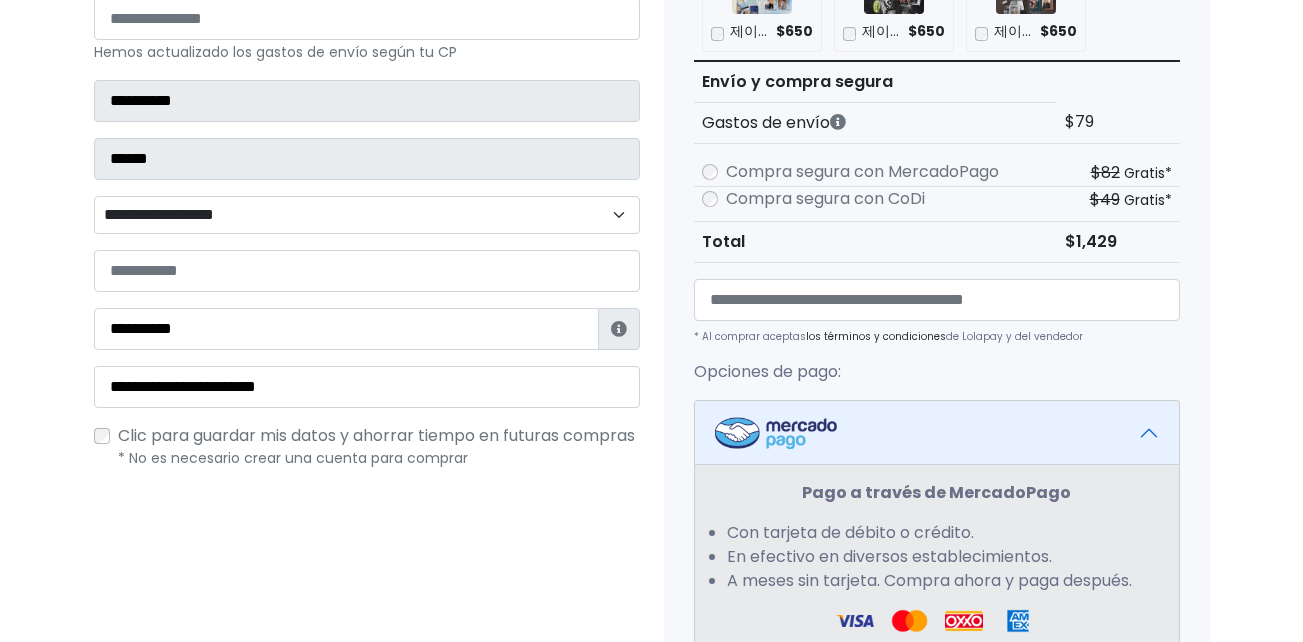 click on "**********" at bounding box center (367, 215) 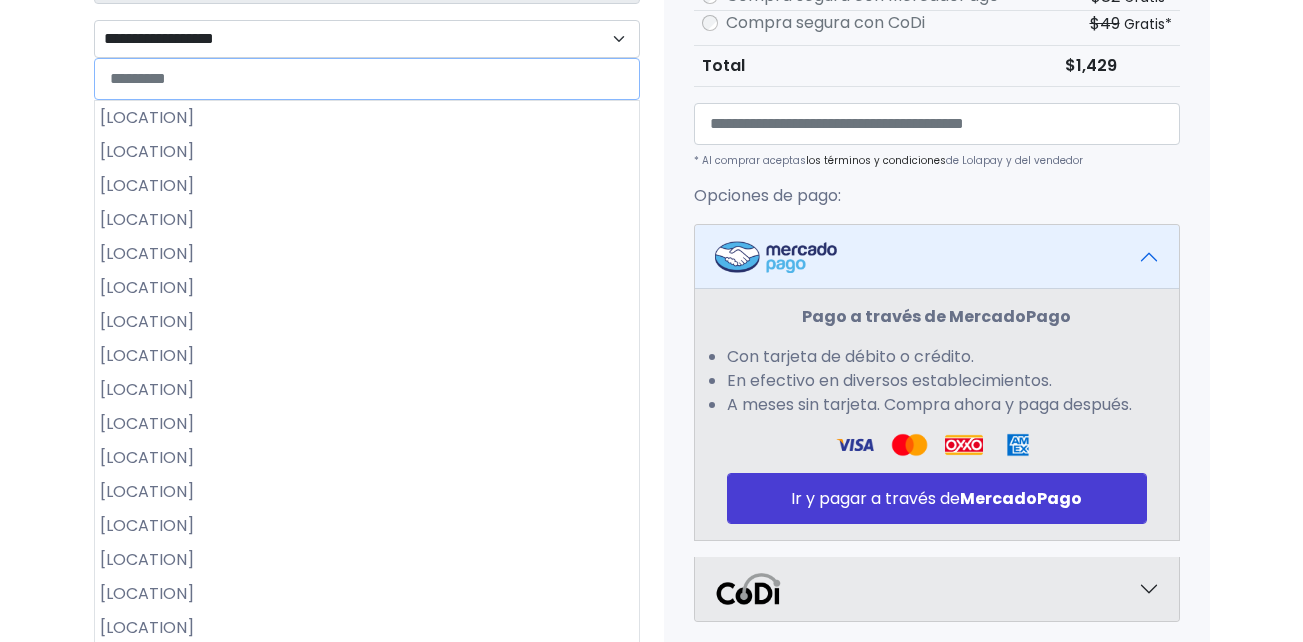 scroll, scrollTop: 644, scrollLeft: 0, axis: vertical 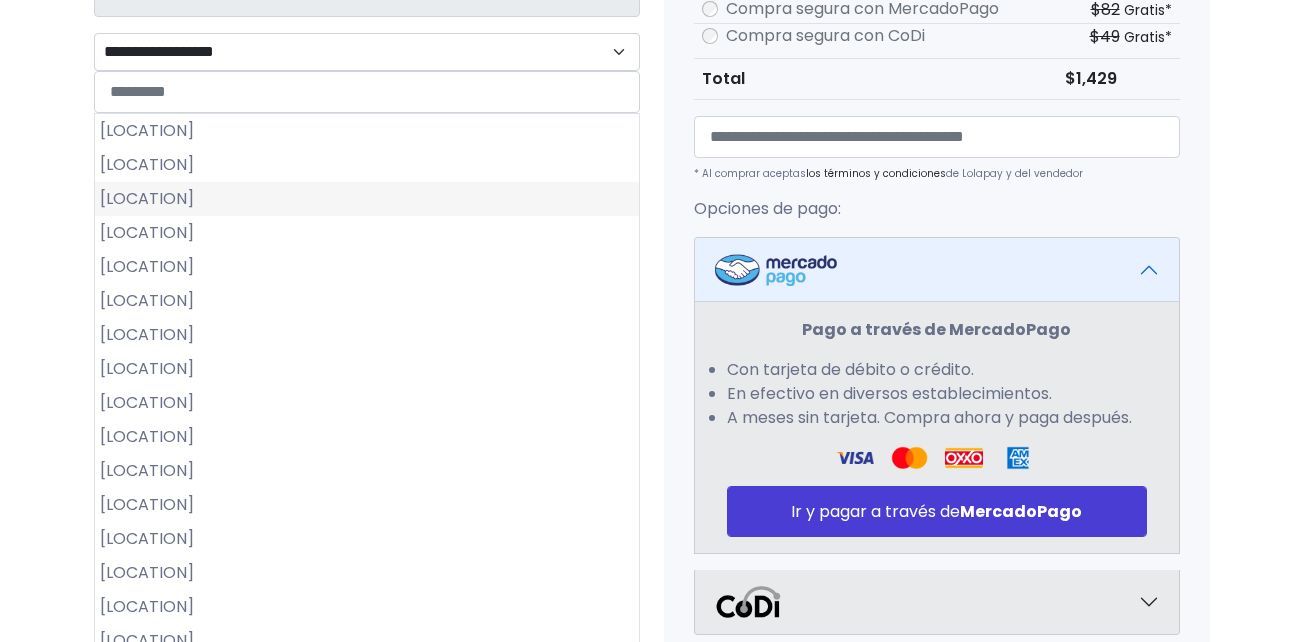 click on "Colinas Del Sol" at bounding box center [367, 199] 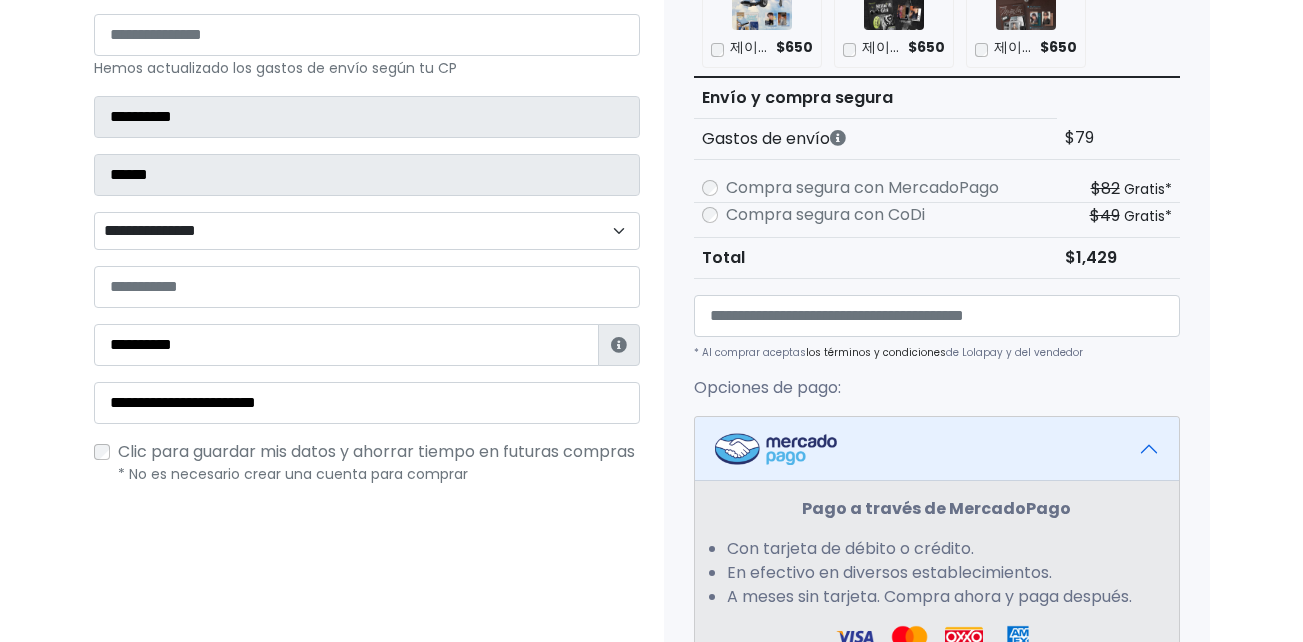 scroll, scrollTop: 460, scrollLeft: 0, axis: vertical 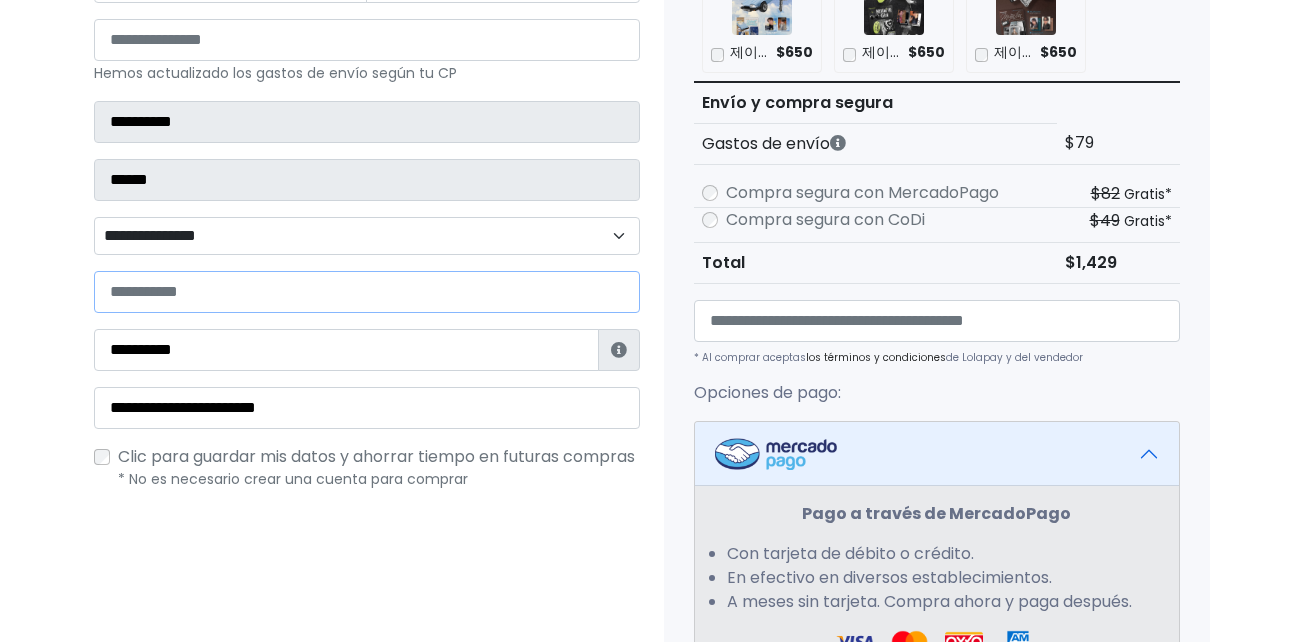 click at bounding box center (367, 292) 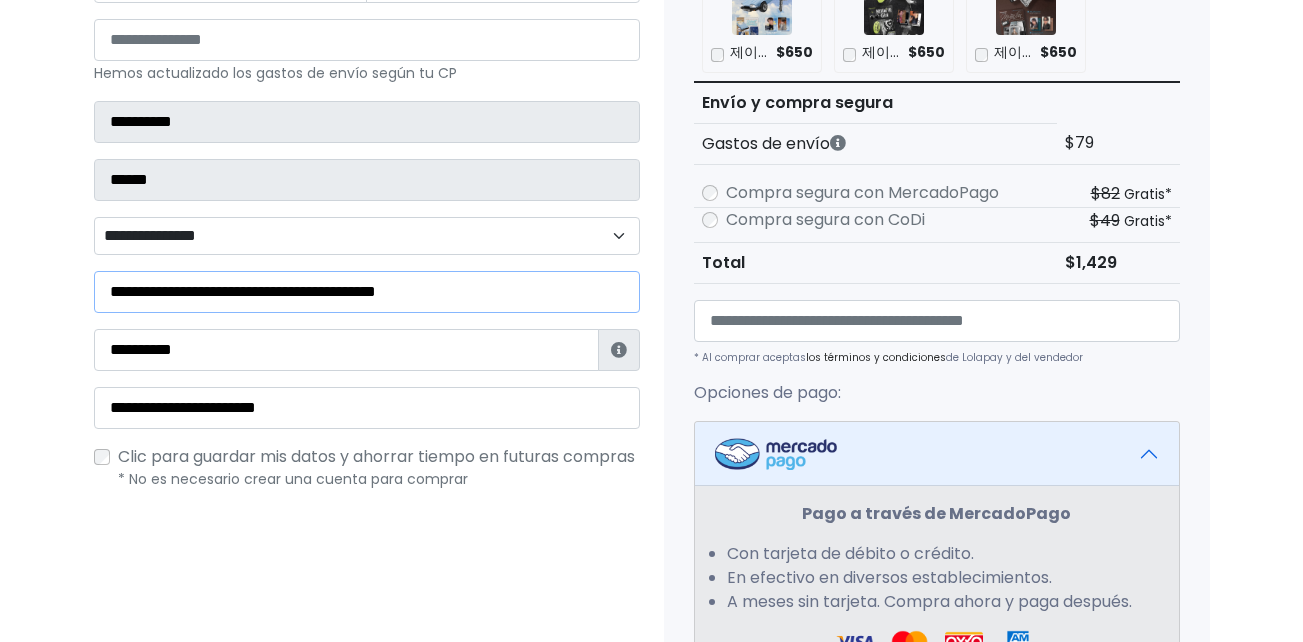 type on "**********" 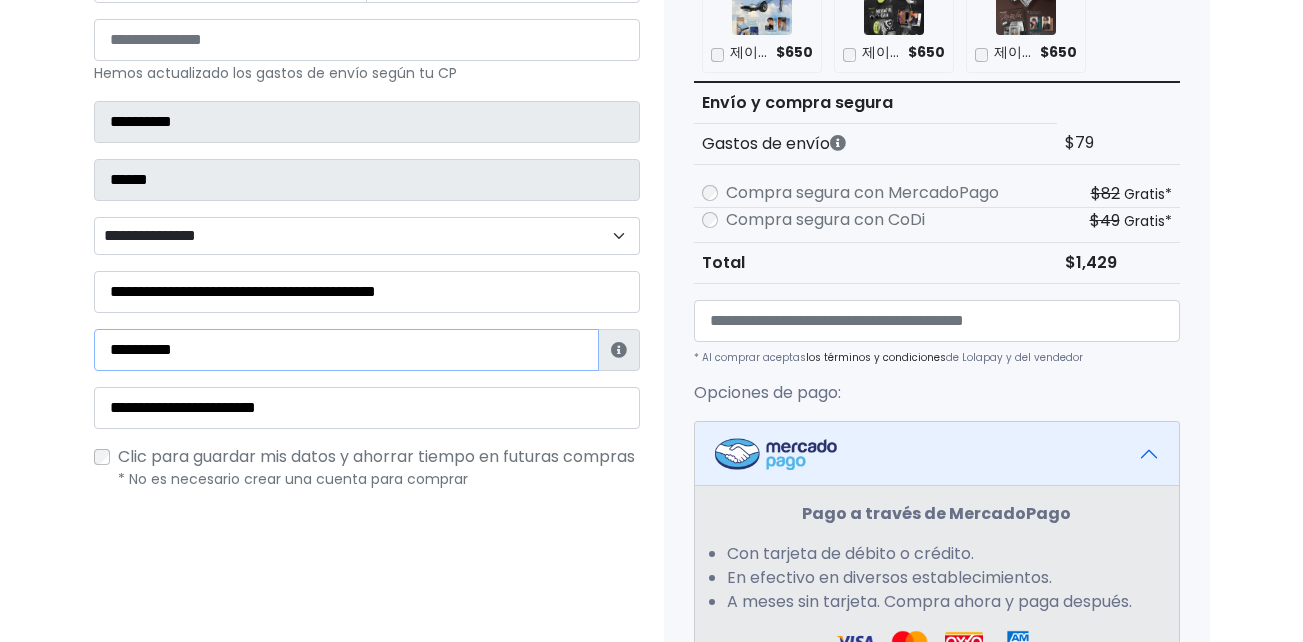 click on "**********" at bounding box center [346, 350] 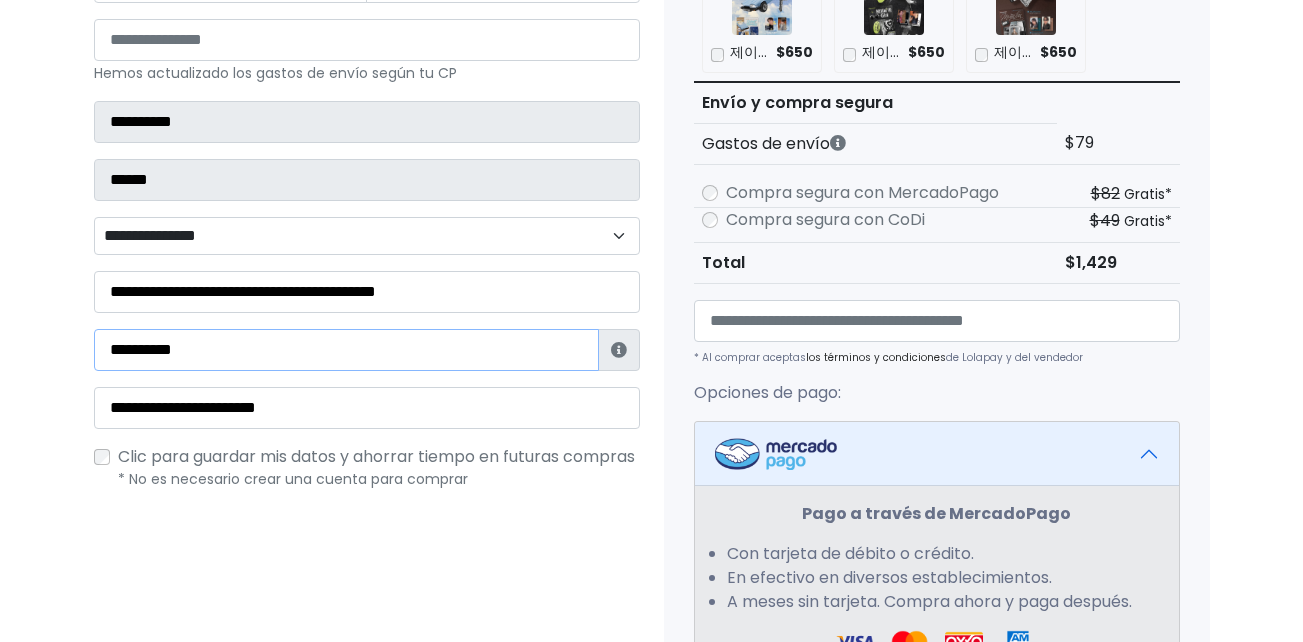 click on "**********" at bounding box center [346, 350] 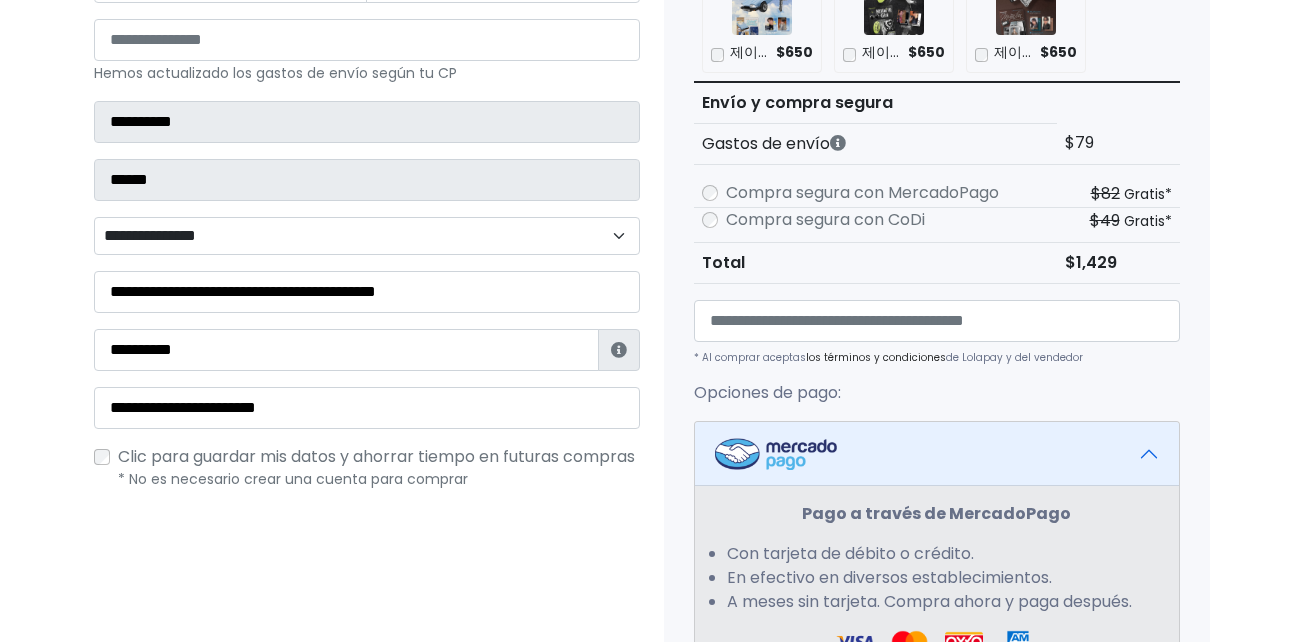 click on "Clic para guardar mis datos y ahorrar tiempo en futuras compras" at bounding box center (376, 457) 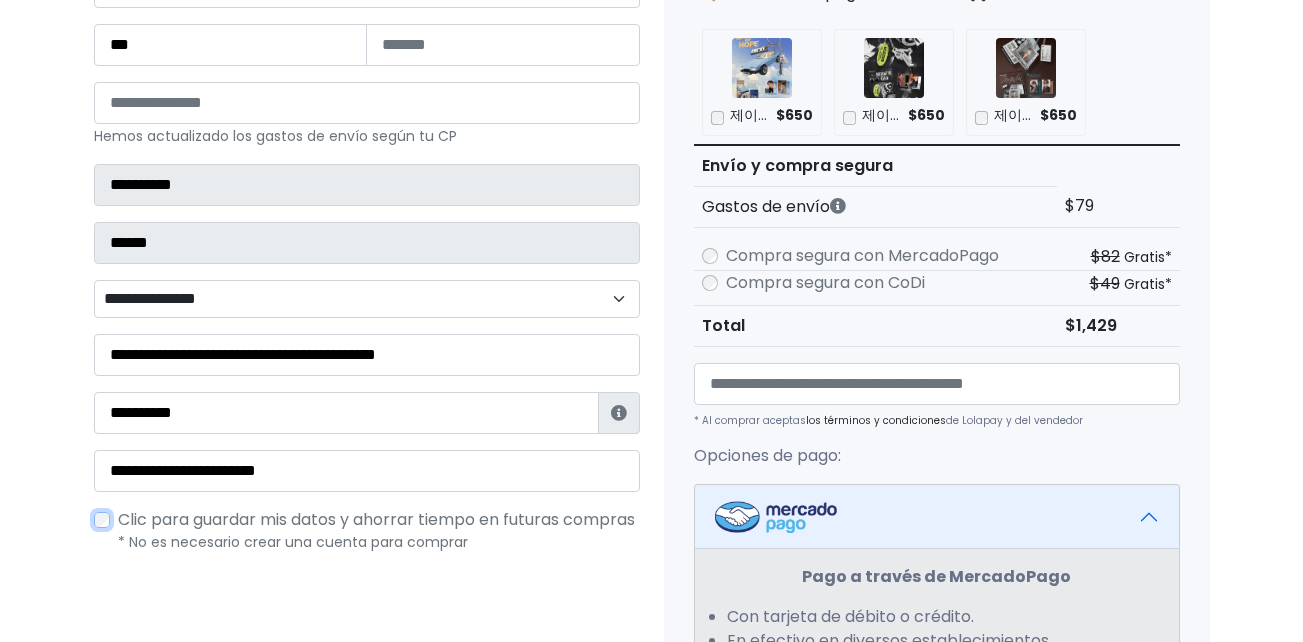 scroll, scrollTop: 313, scrollLeft: 0, axis: vertical 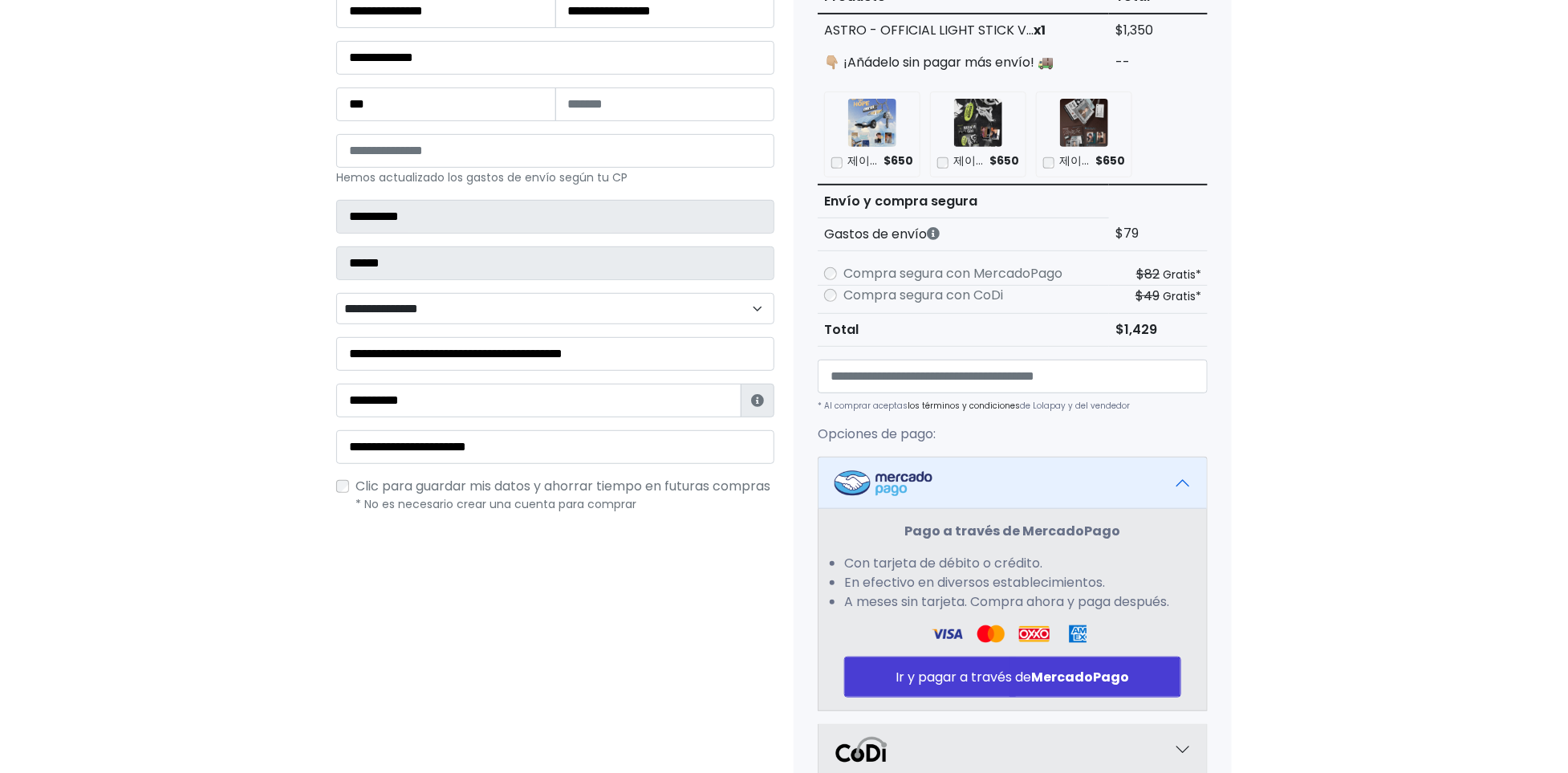 drag, startPoint x: 985, startPoint y: 1, endPoint x: 718, endPoint y: 556, distance: 615.8847 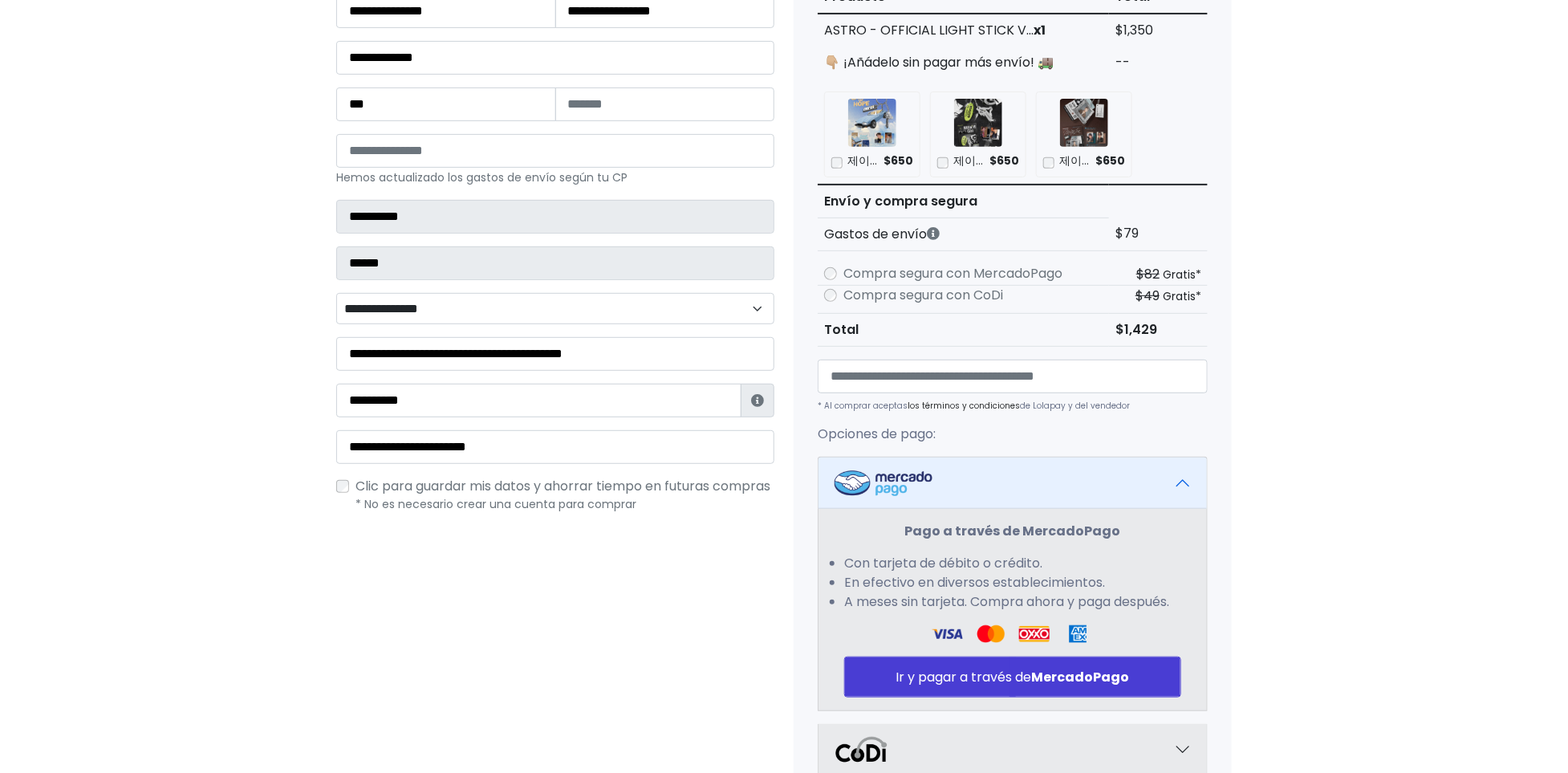 click on "¿Tienes cuenta?
Haz clic aquí para acceder
¿Olvidaste tu contraseña?
Entrar
Datos" at bounding box center (555, 454) 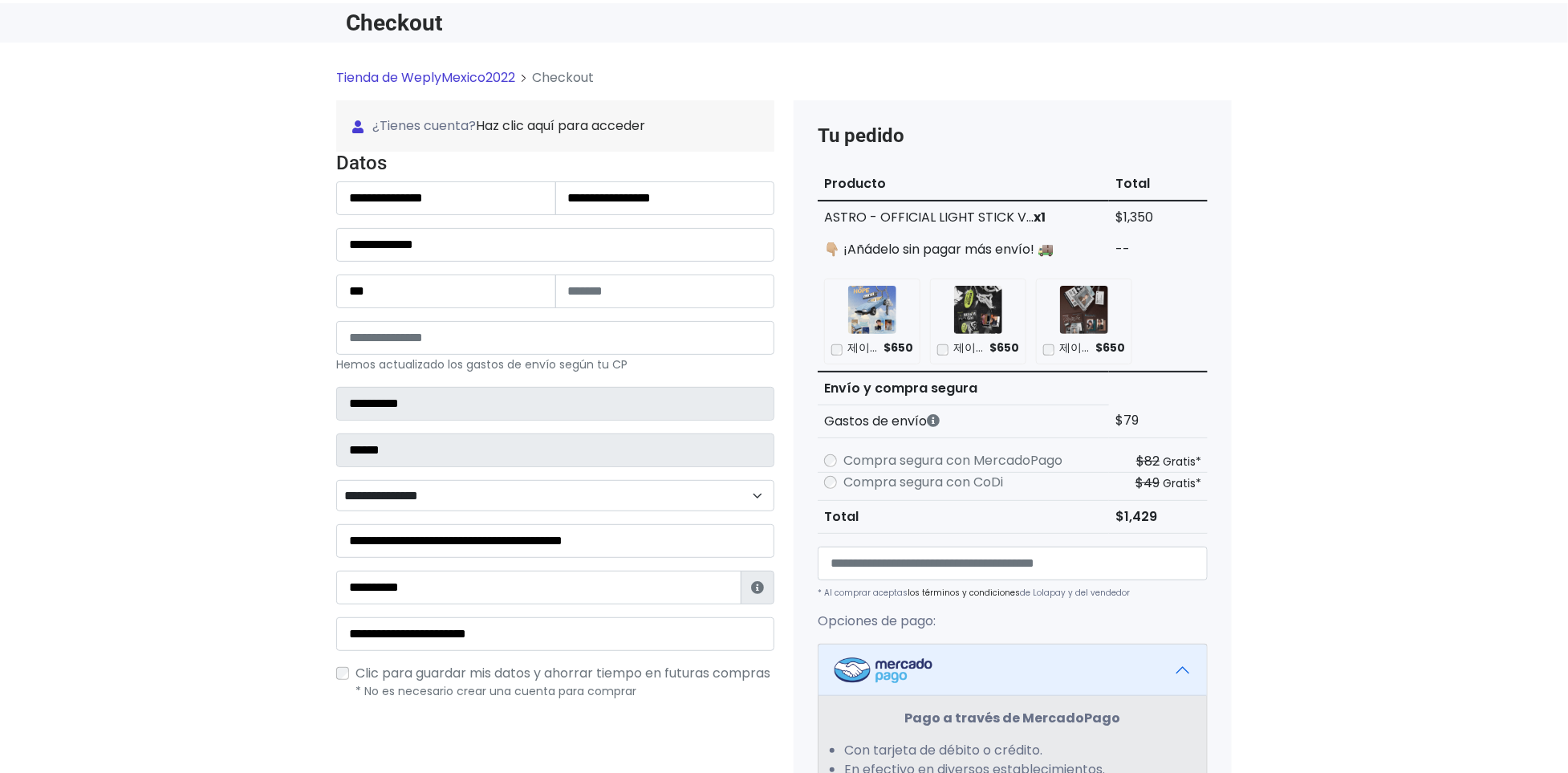 scroll, scrollTop: 51, scrollLeft: 0, axis: vertical 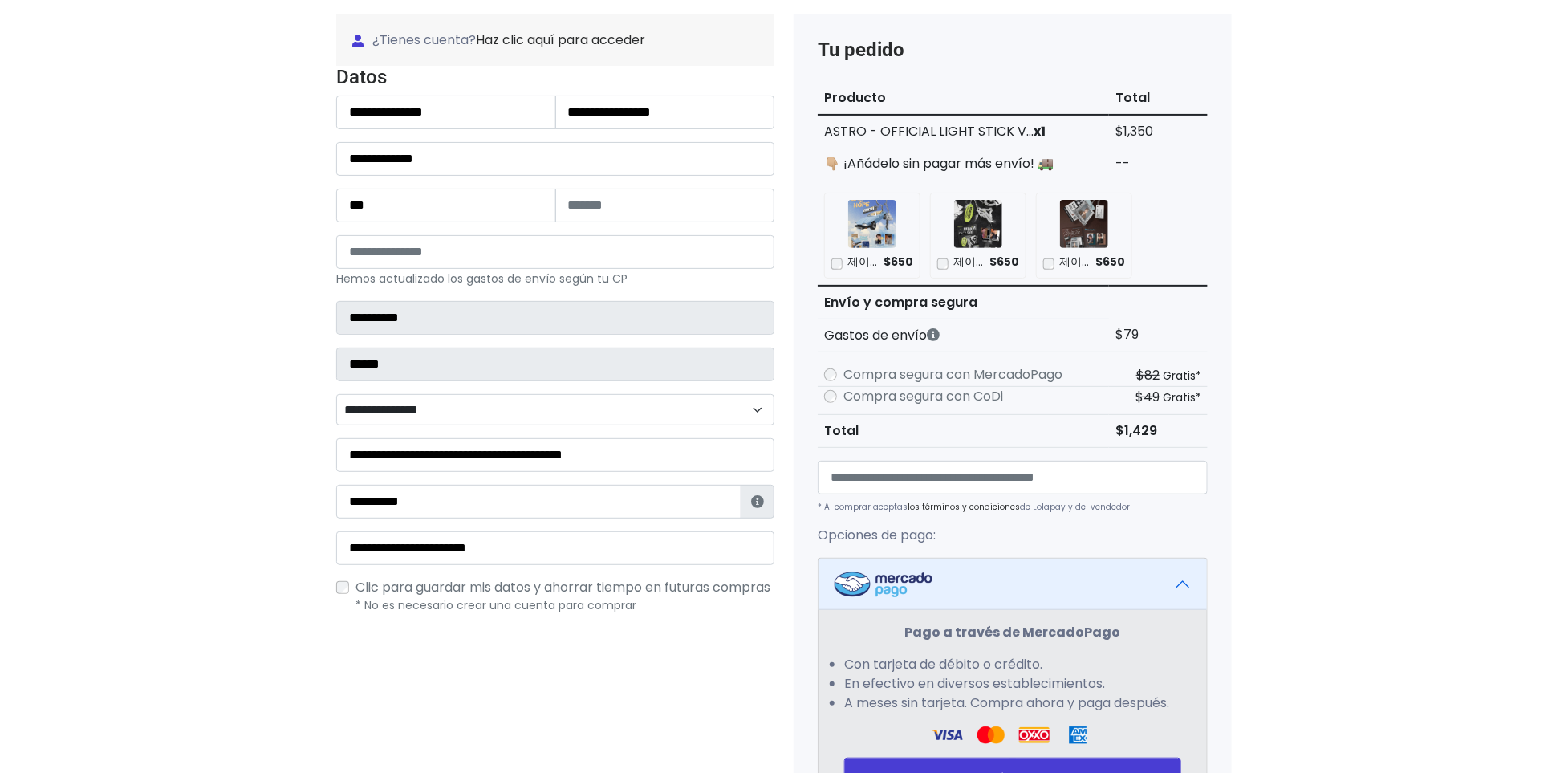 click on "Compra segura con CoDi" at bounding box center (923, 397) 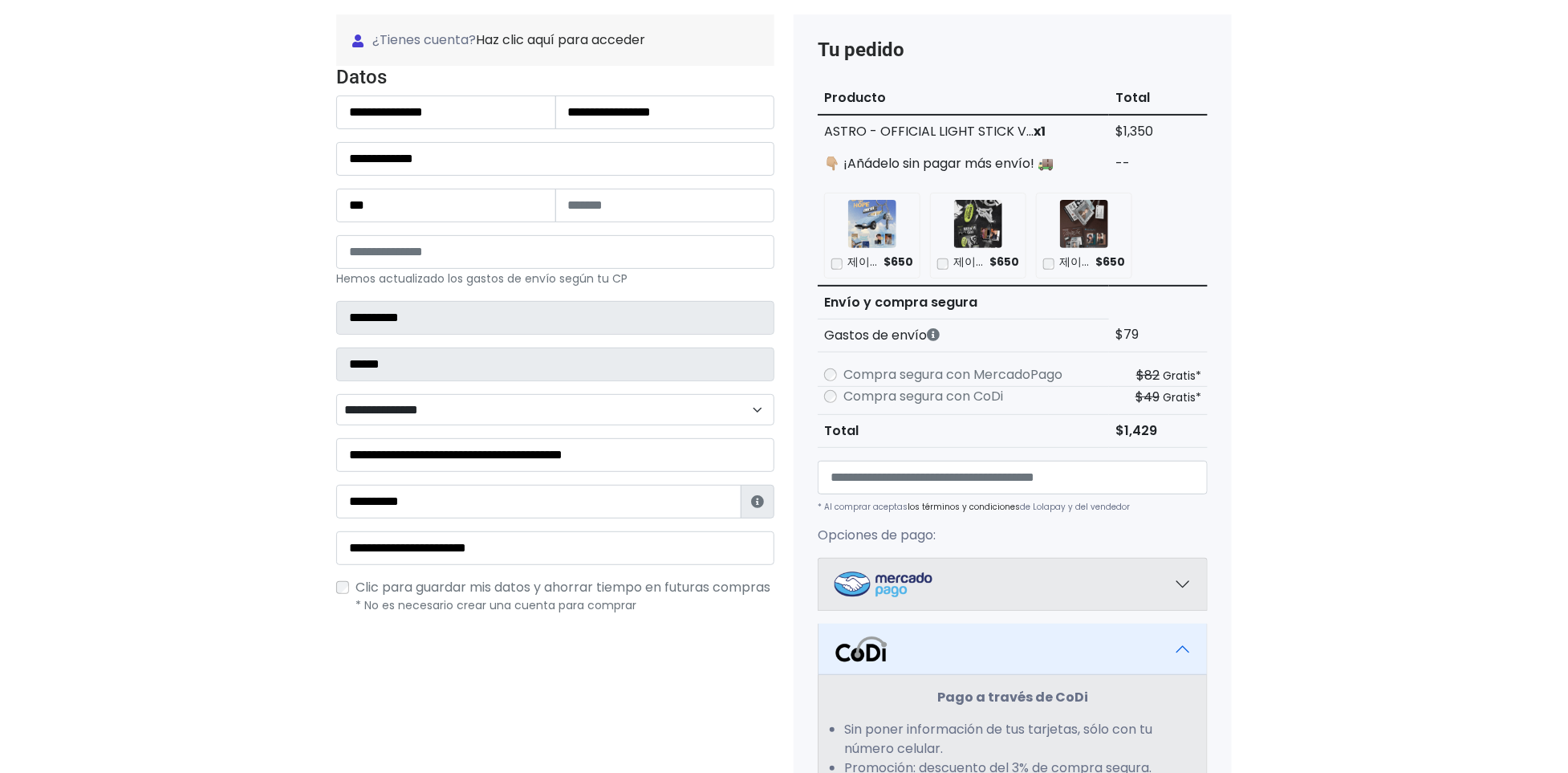 click on "Compra segura con MercadoPago" at bounding box center (953, 375) 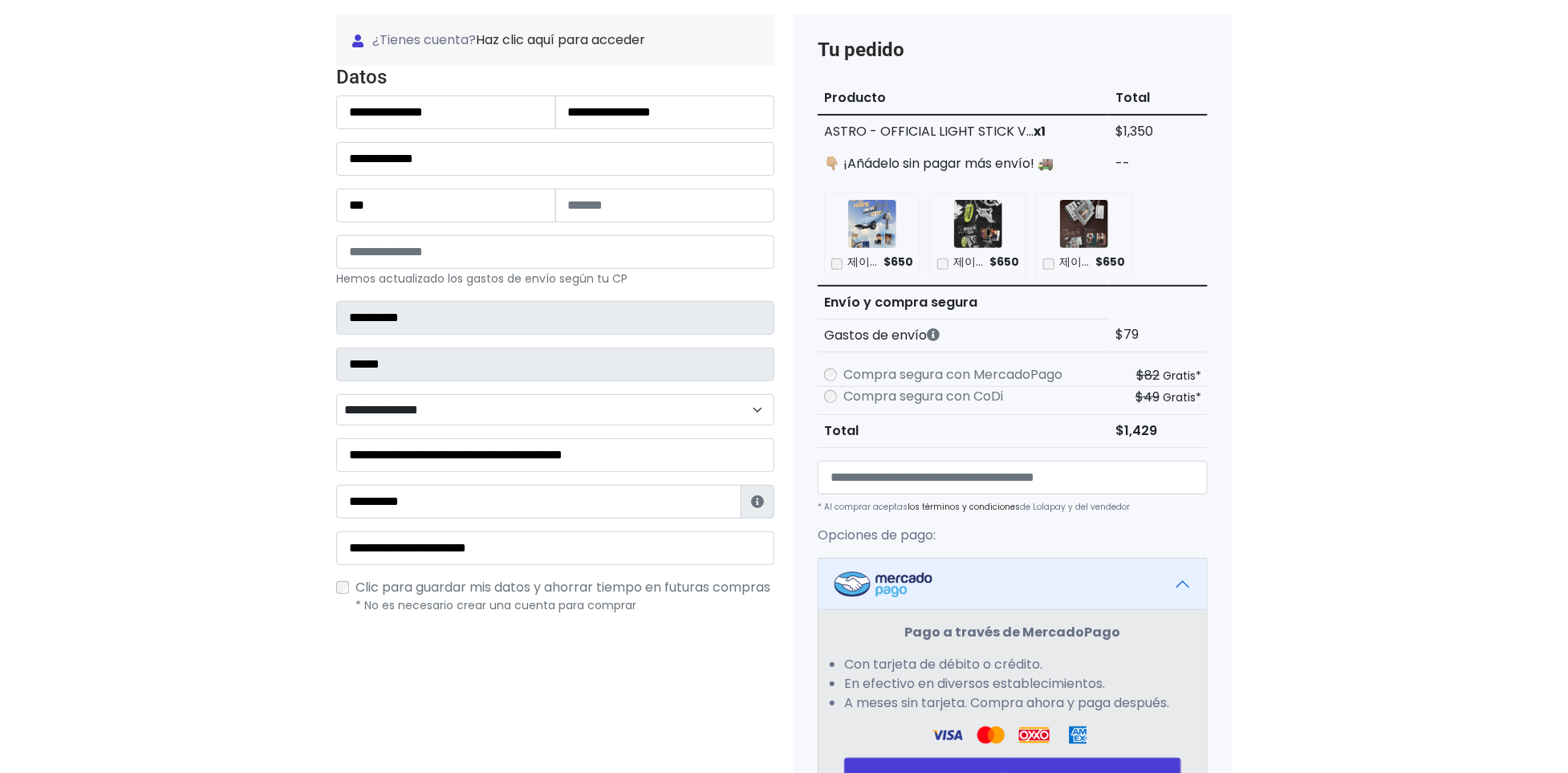 click on "Compra segura con MercadoPago" at bounding box center [953, 375] 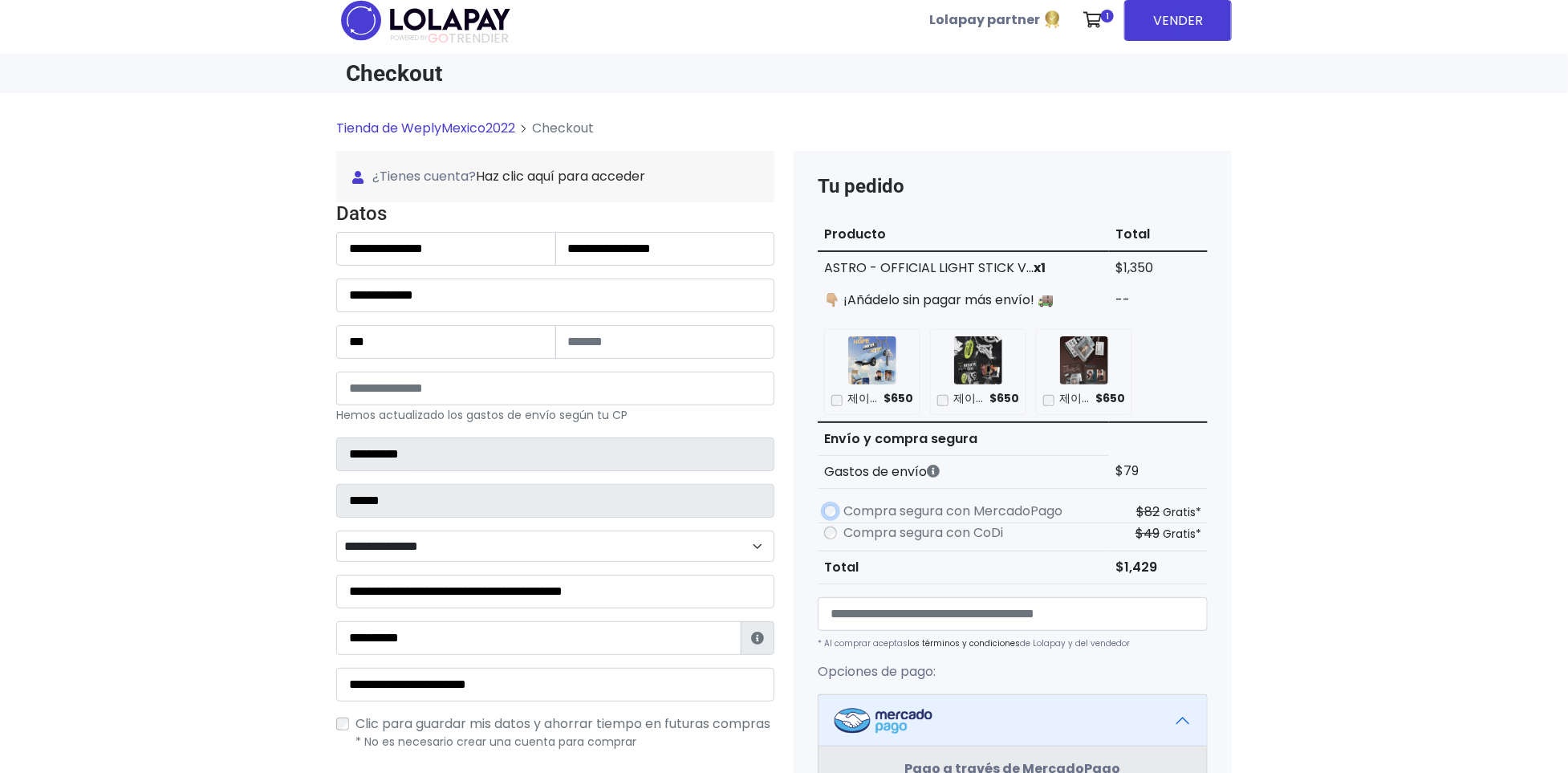 scroll, scrollTop: 0, scrollLeft: 0, axis: both 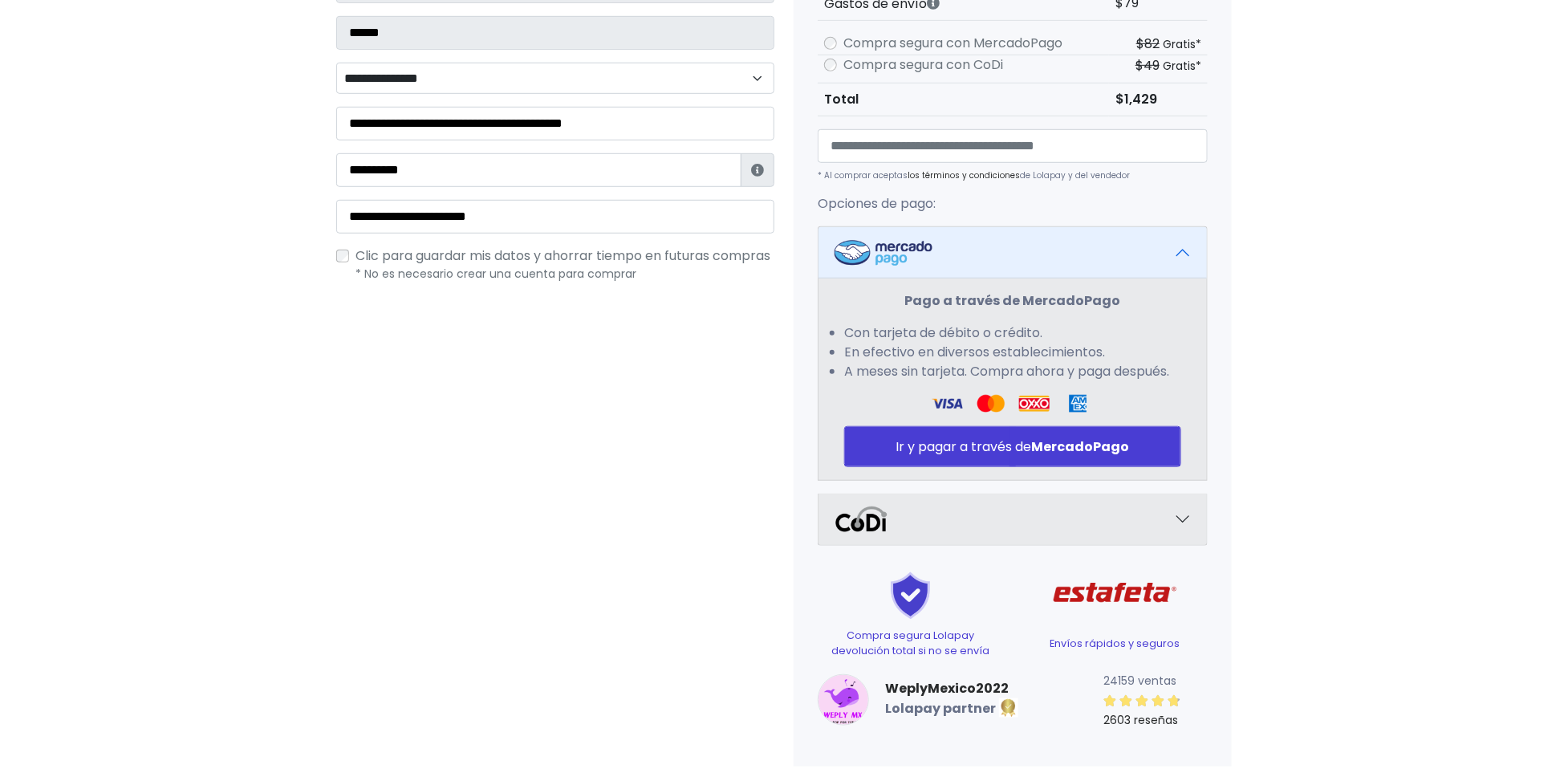 click on "Envíos rápidos y seguros" at bounding box center [1115, 643] 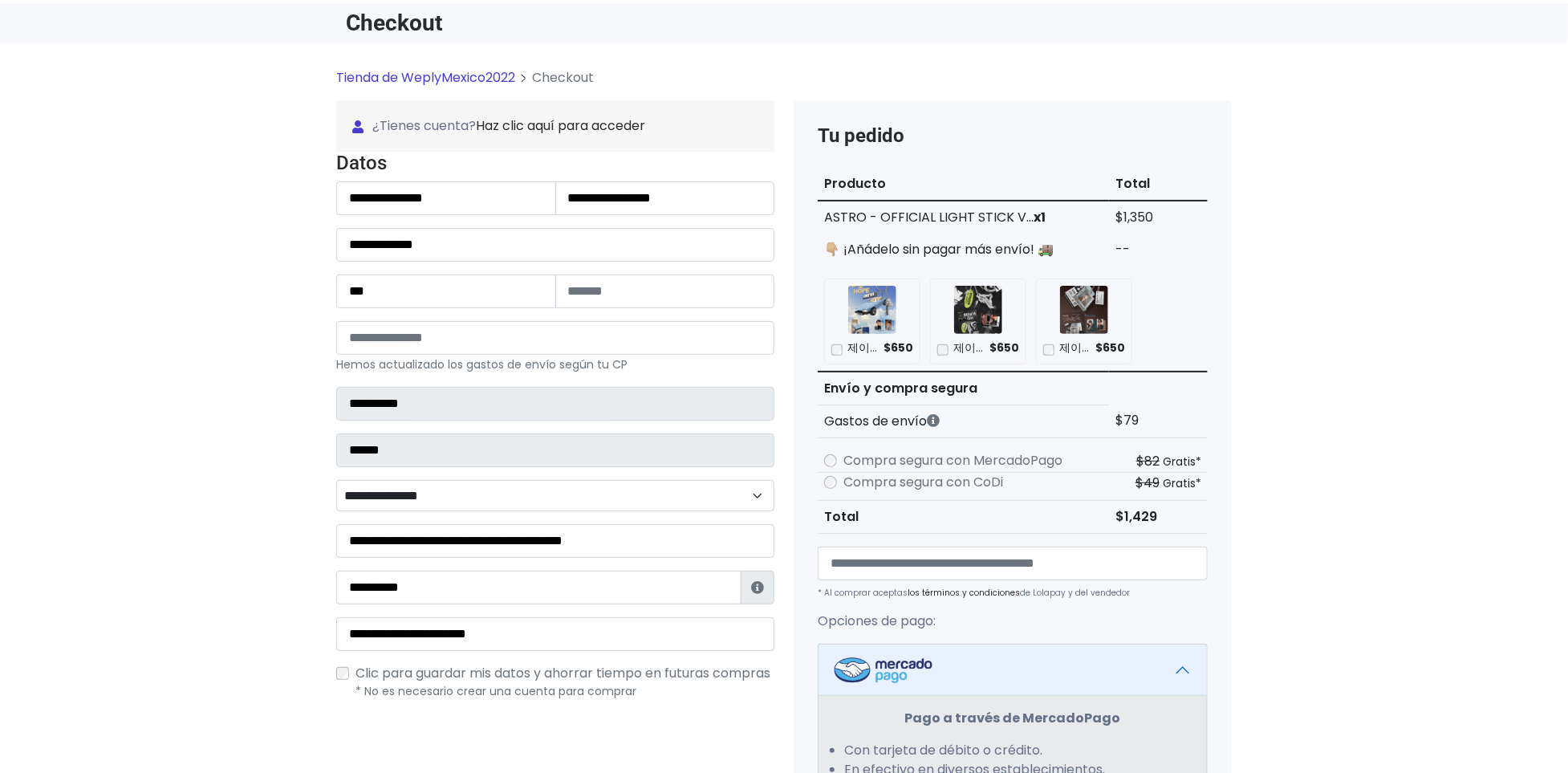 scroll, scrollTop: 87, scrollLeft: 0, axis: vertical 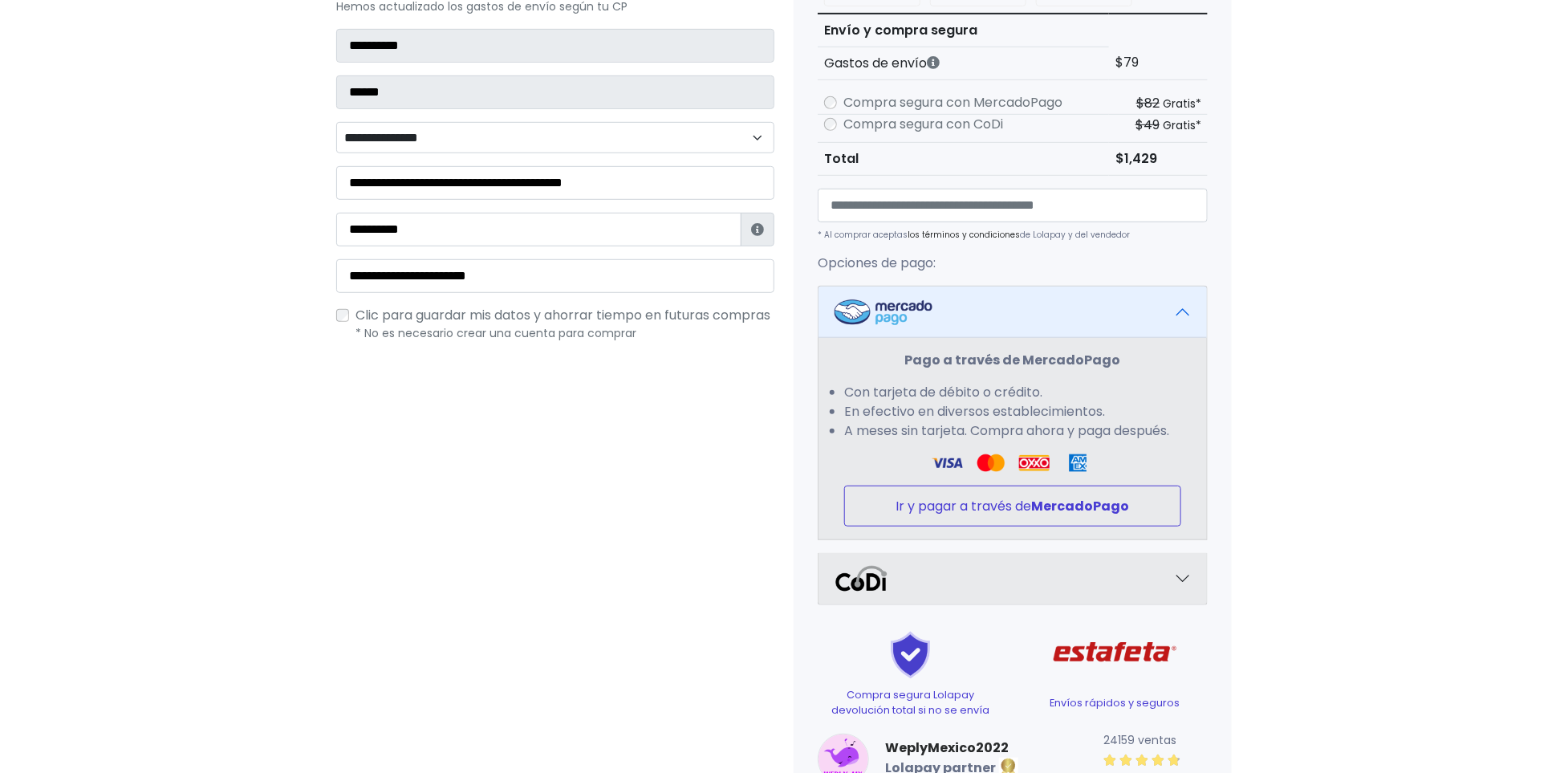 click on "Ir y pagar a través de  MercadoPago" at bounding box center [1013, 506] 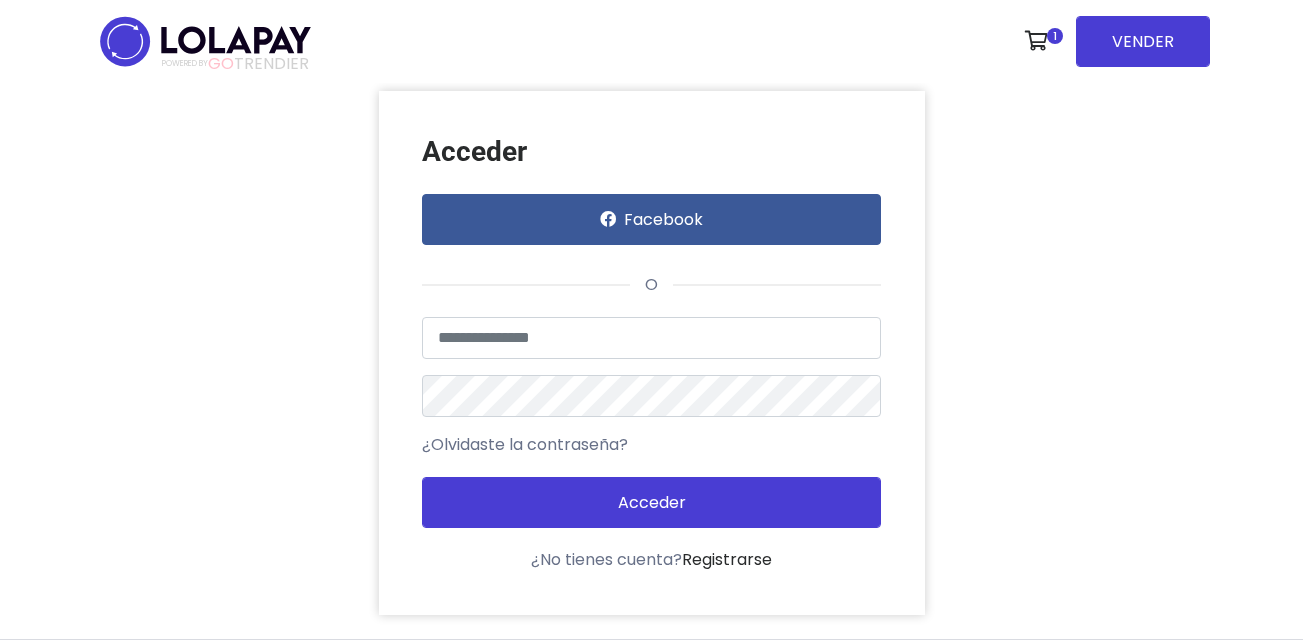 scroll, scrollTop: 0, scrollLeft: 0, axis: both 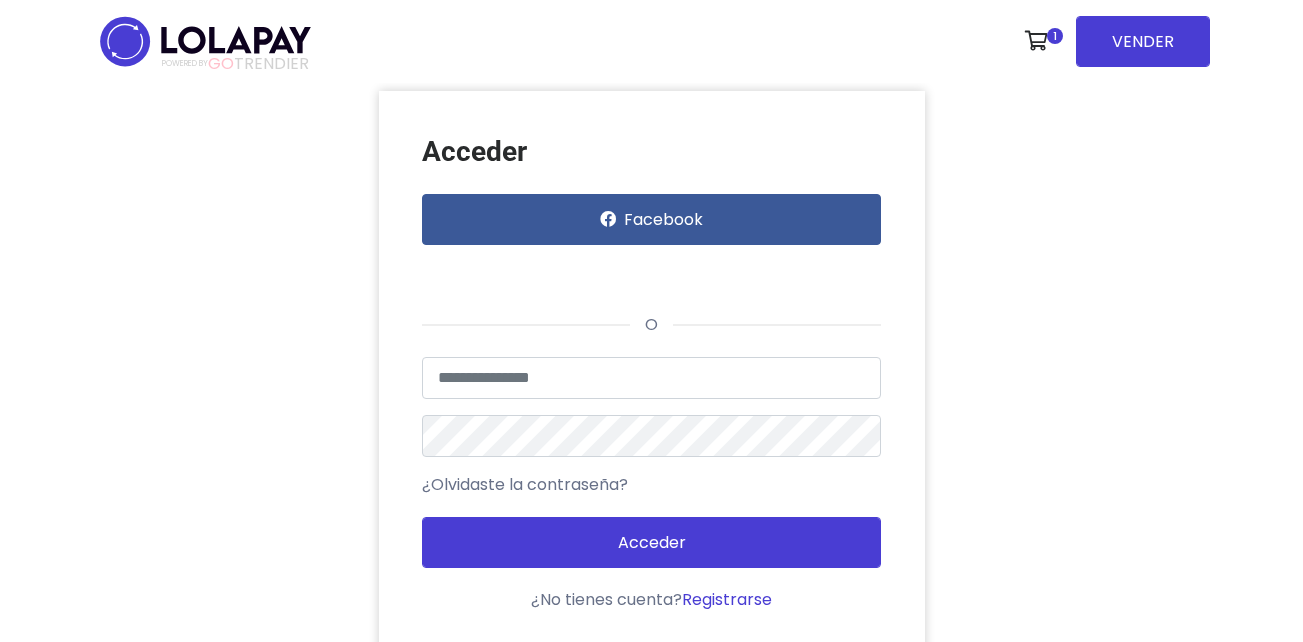 click on "Registrarse" at bounding box center (727, 599) 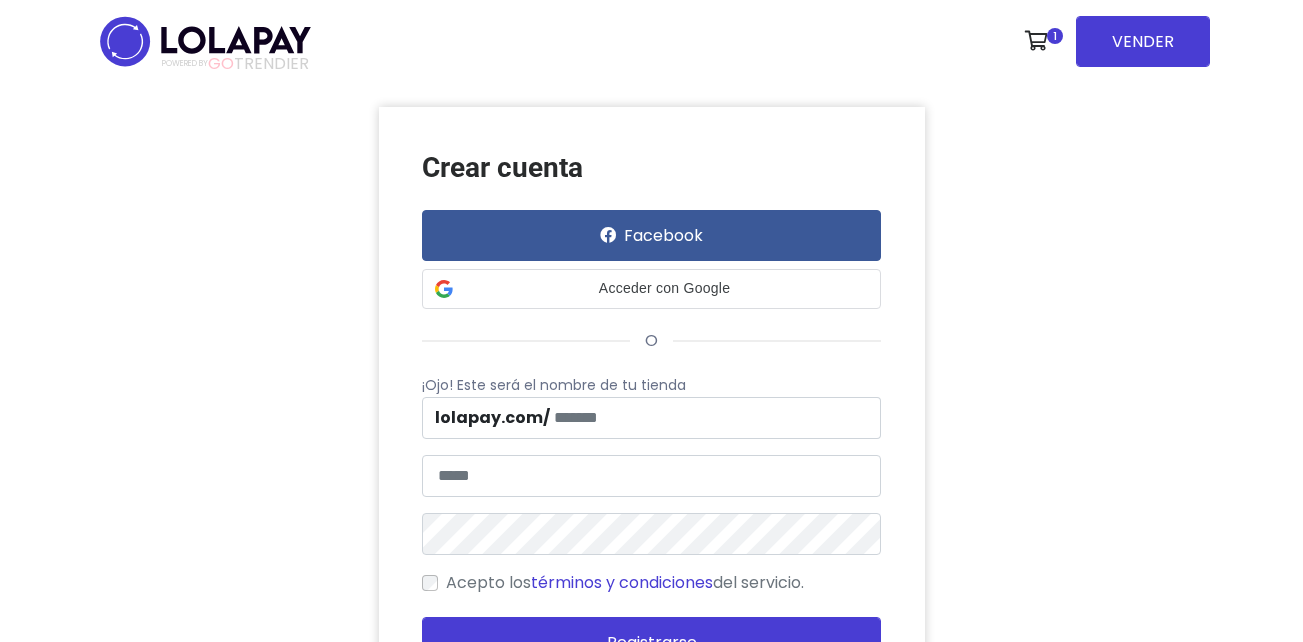 scroll, scrollTop: 0, scrollLeft: 0, axis: both 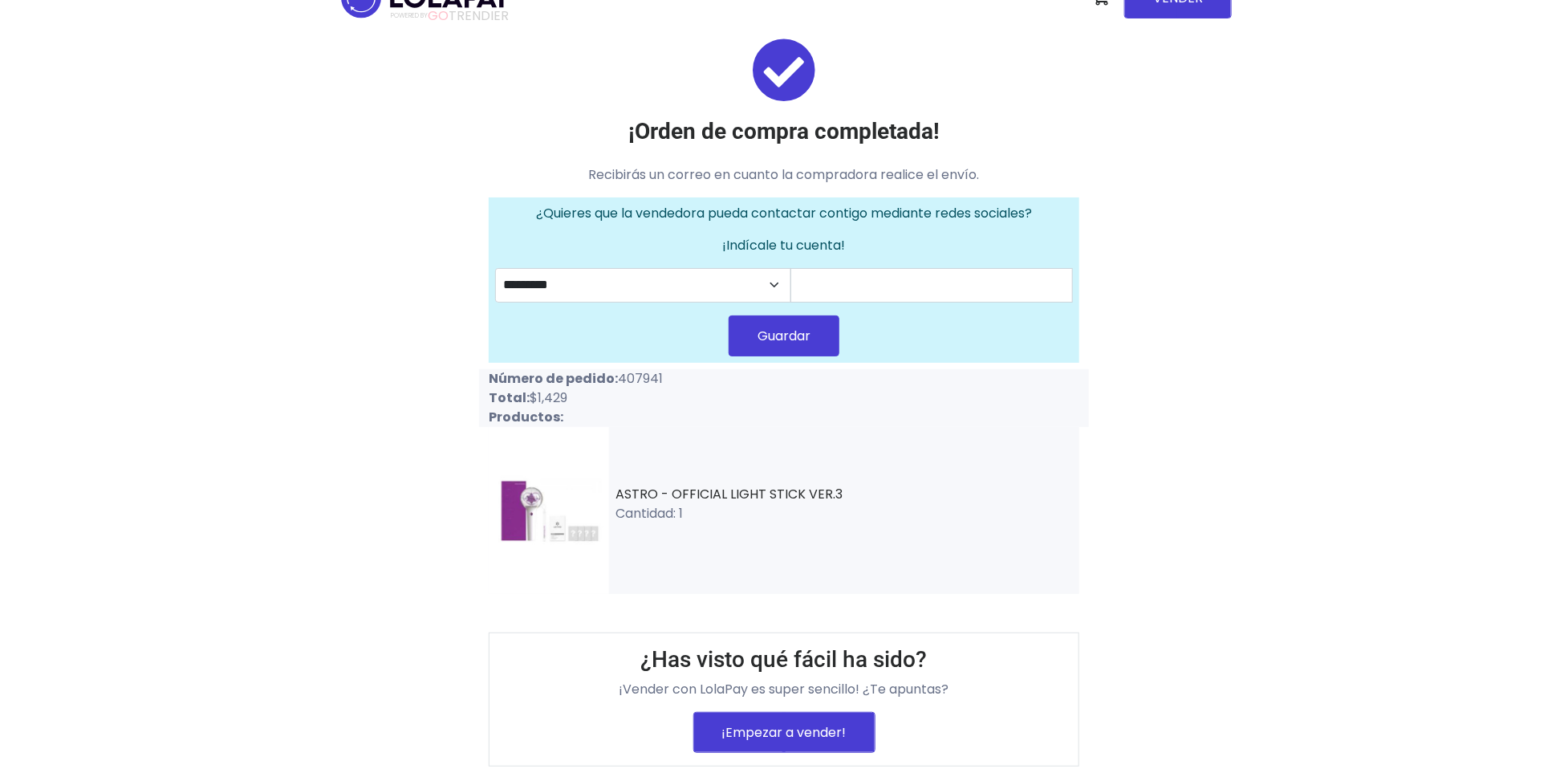 click on "¡Orden de compra completada!
Recibirás un correo en cuanto la compradora realice el envío.
¿Quieres que la vendedora pueda contactar contigo mediante redes sociales?
¡Indícale tu cuenta!
*********
********
Guardar
Número de pedido:  407941
Total:  $1,429
Productos:
ASTRO - OFFICIAL LIGHT STICK VER.3
Cantidad: 1" at bounding box center (784, 401) 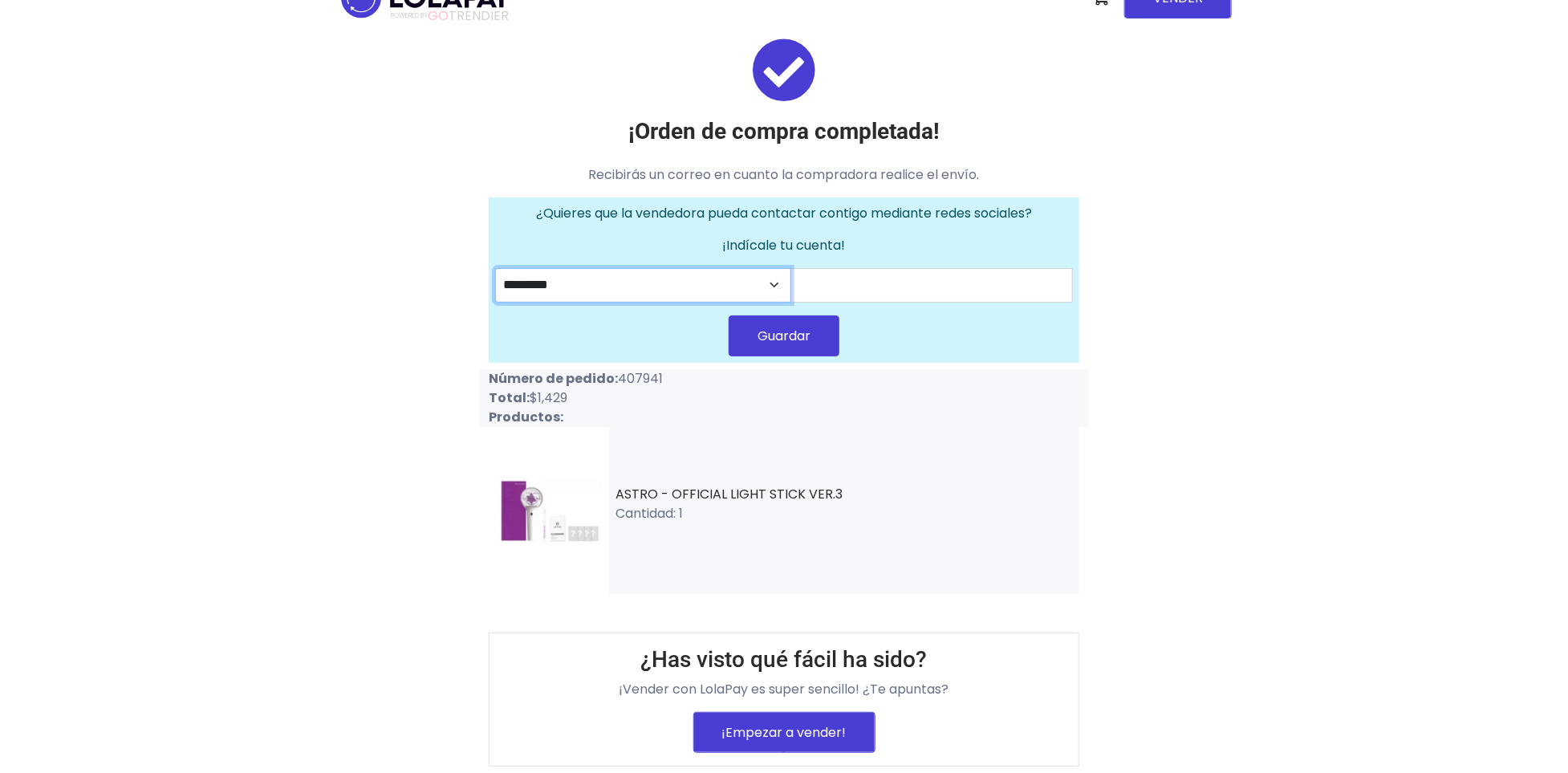 click on "*********
********" at bounding box center [643, 285] 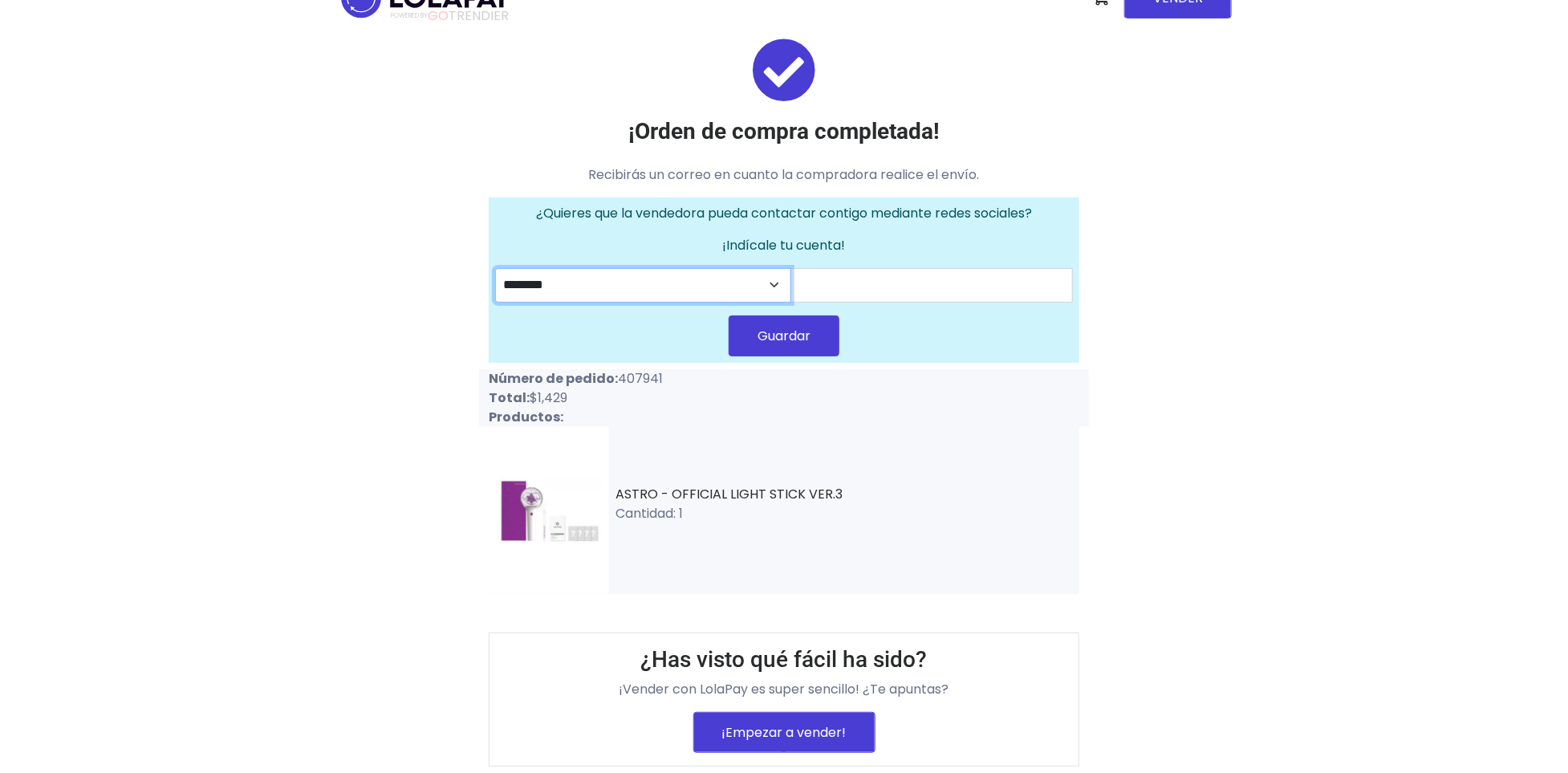 click on "*********
********" at bounding box center [643, 285] 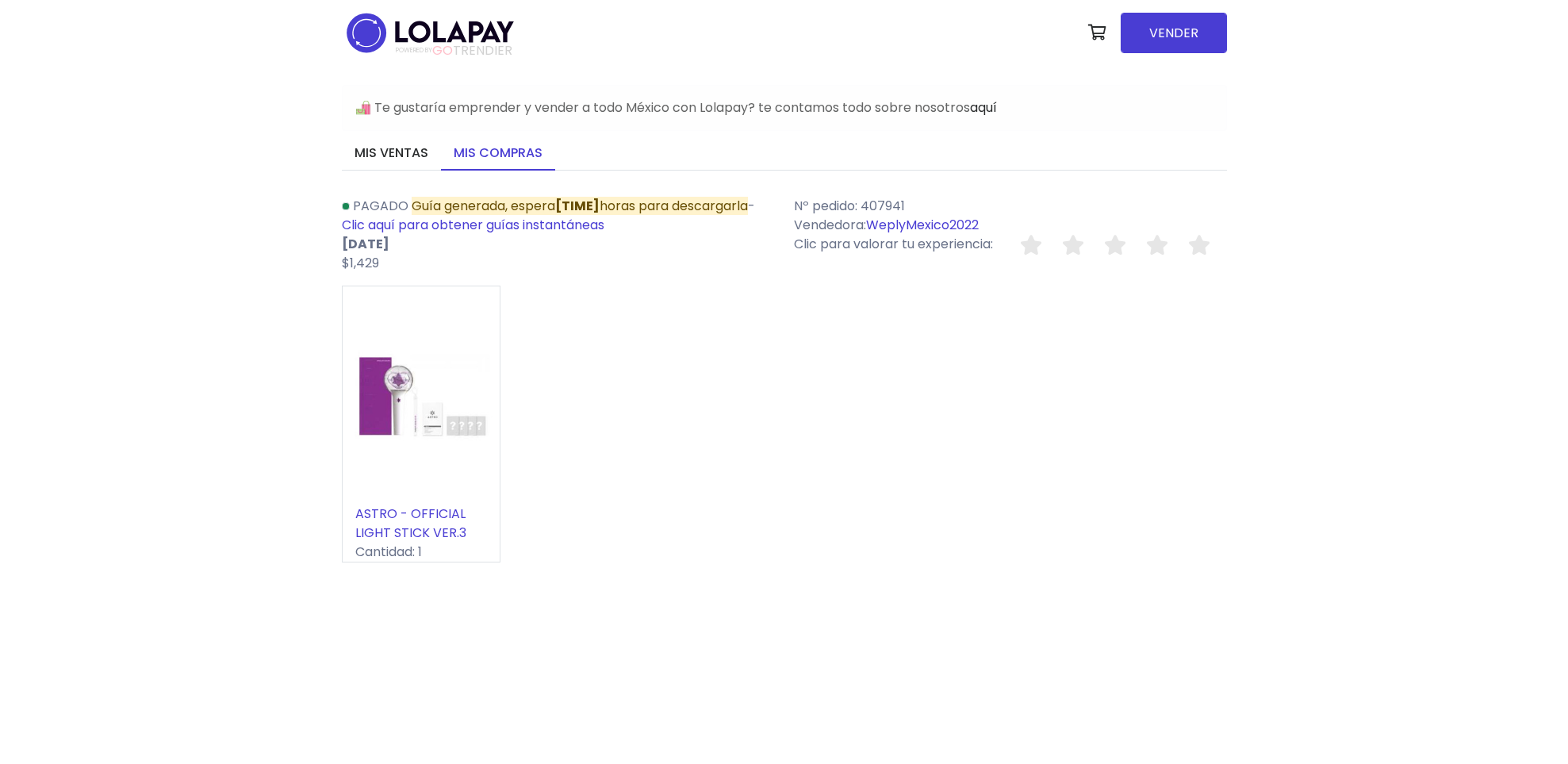 scroll, scrollTop: 0, scrollLeft: 0, axis: both 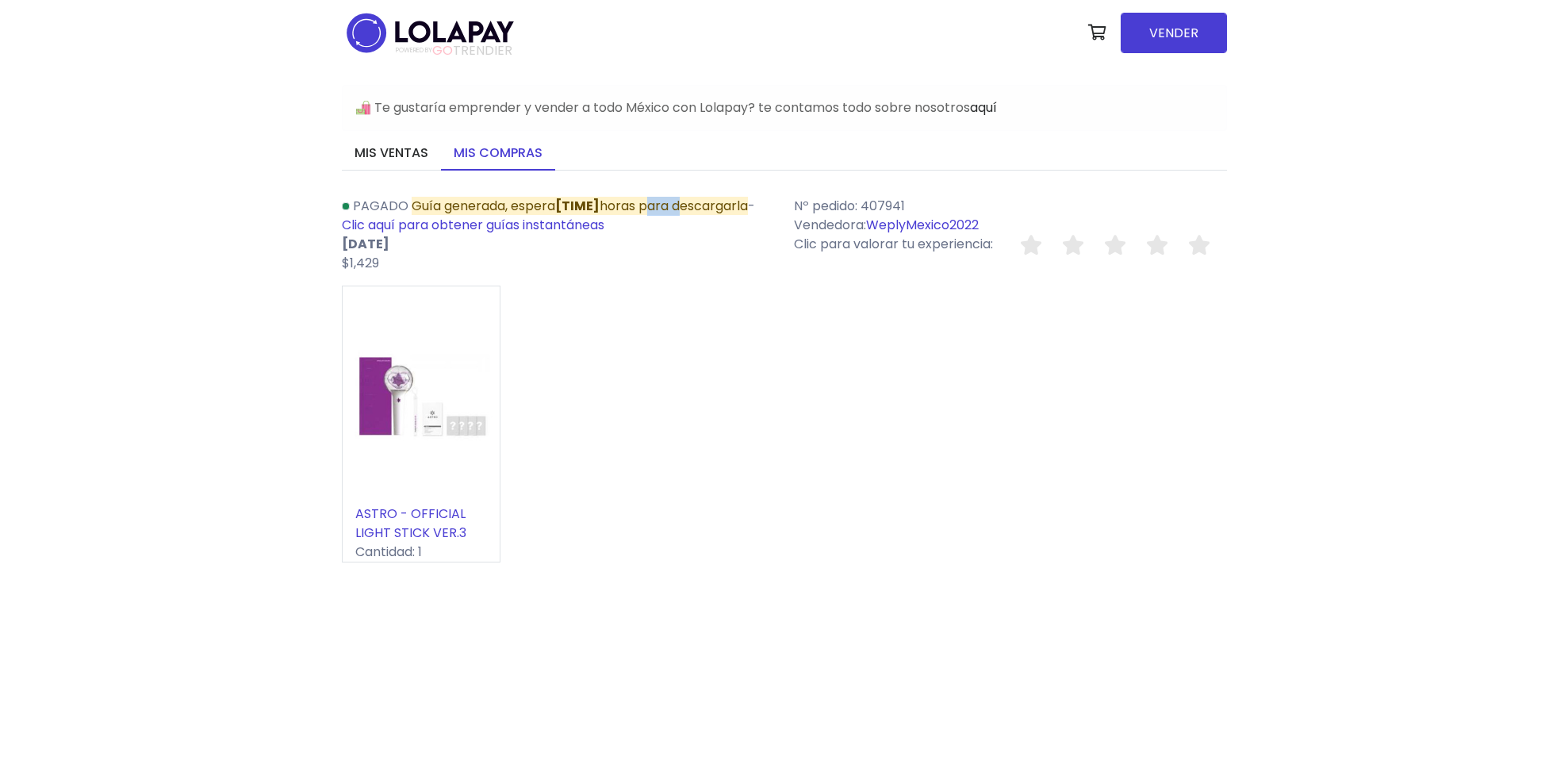 click on "Guía generada, espera  [TIME]  horas para descargarla" at bounding box center [580, 205] 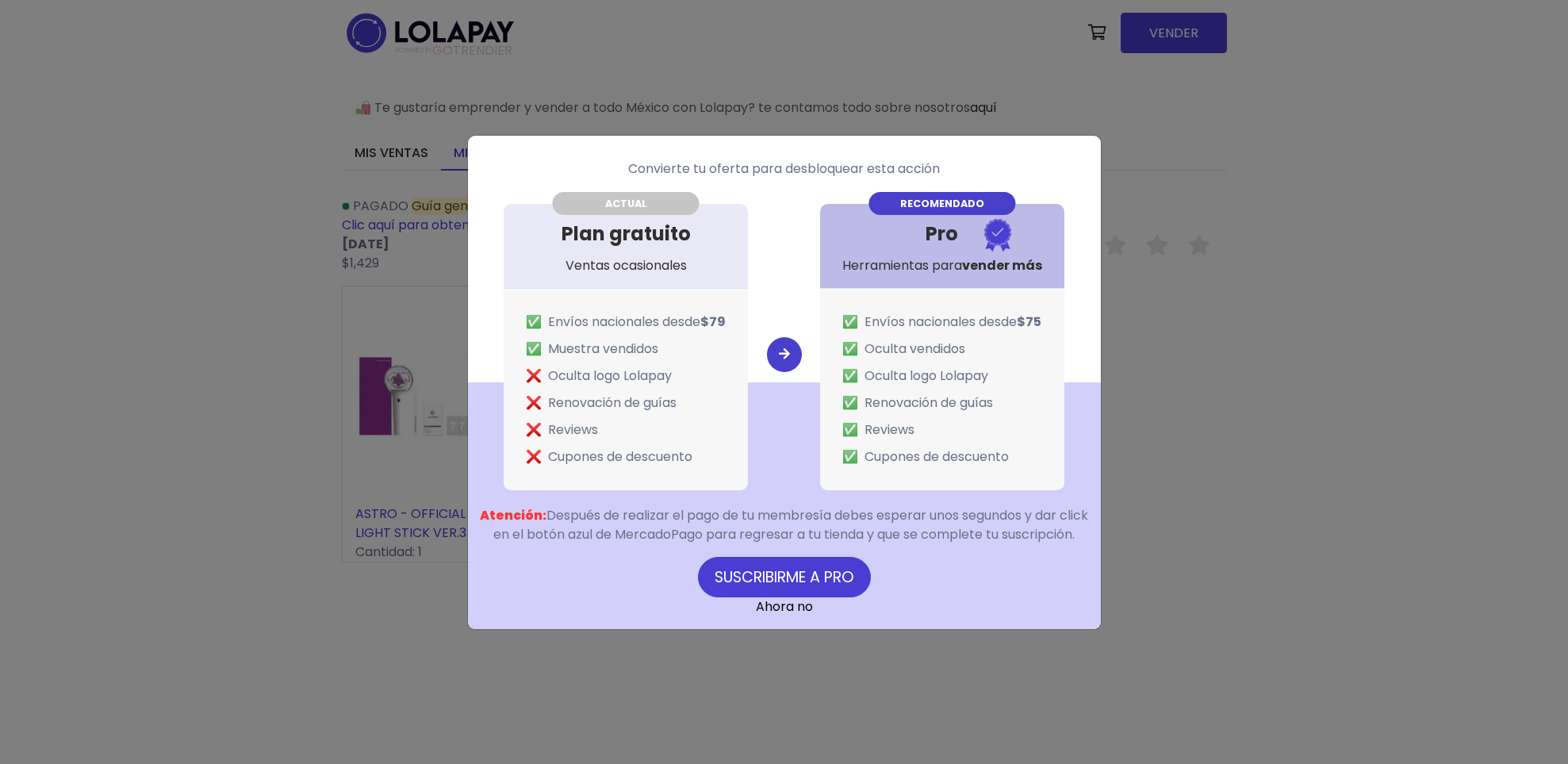 click on "Ahora no" at bounding box center [784, 606] 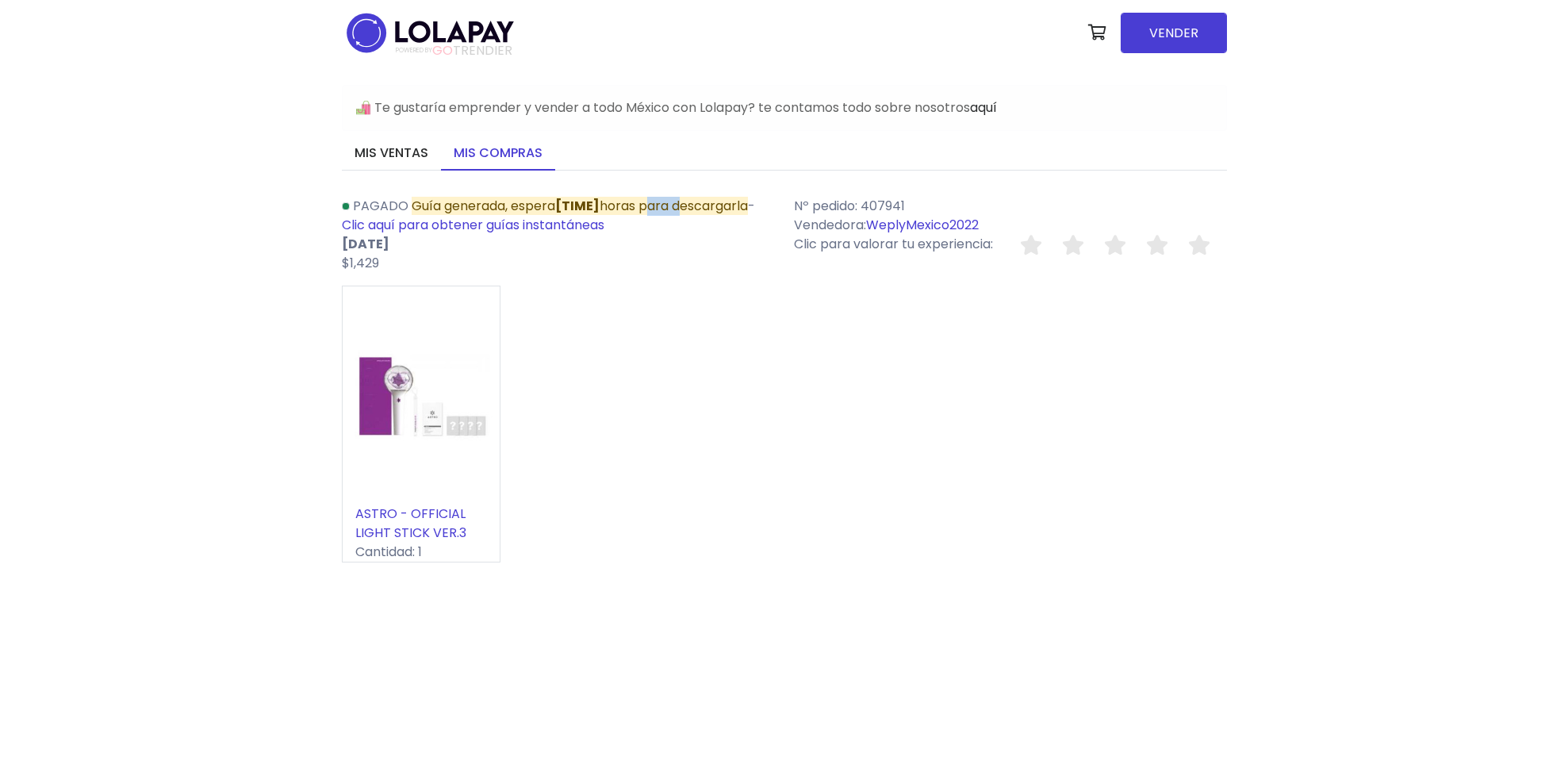click on "Clic aquí para obtener guías instantáneas" at bounding box center (473, 225) 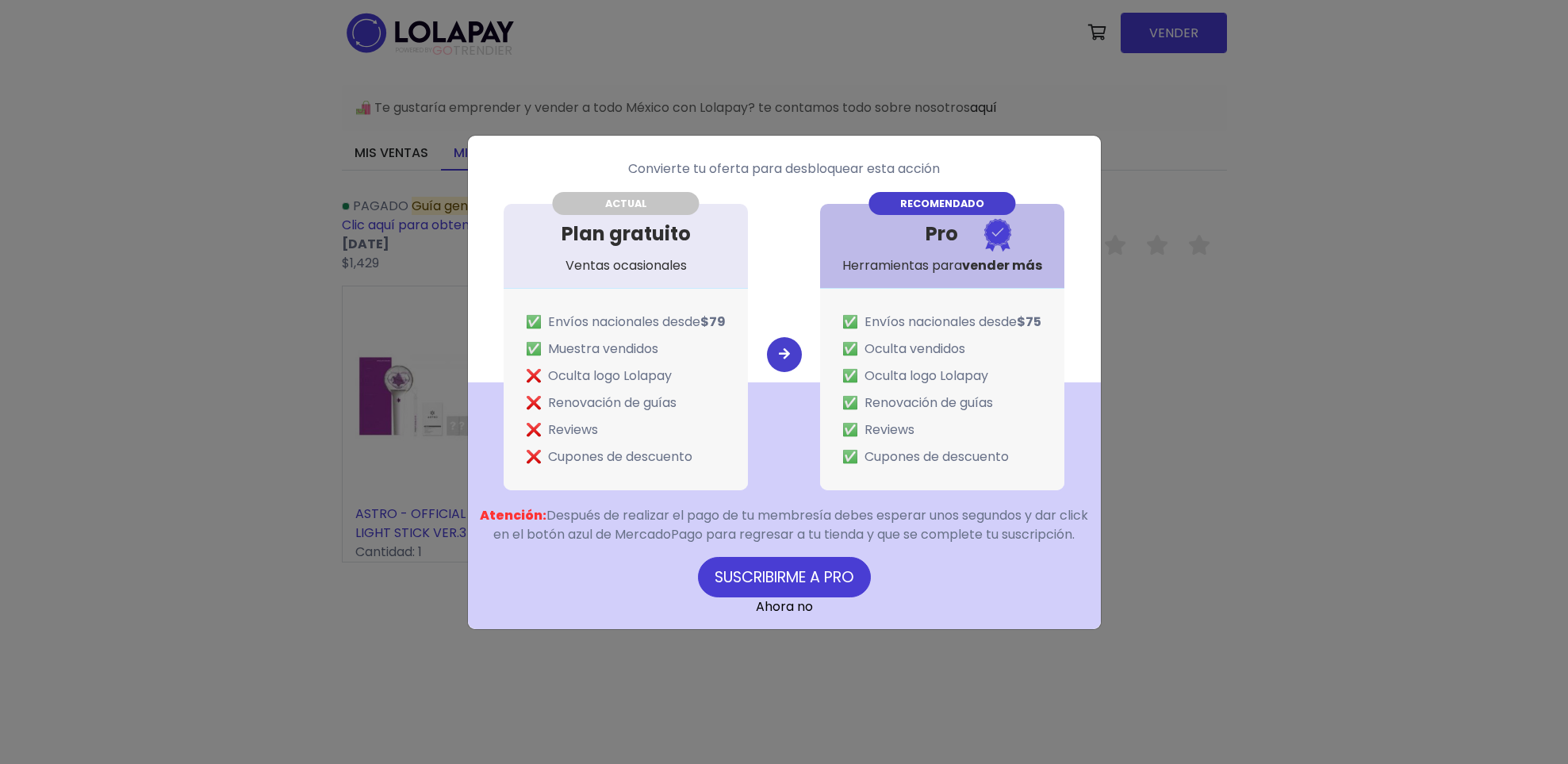 click on "Ahora no" at bounding box center [784, 606] 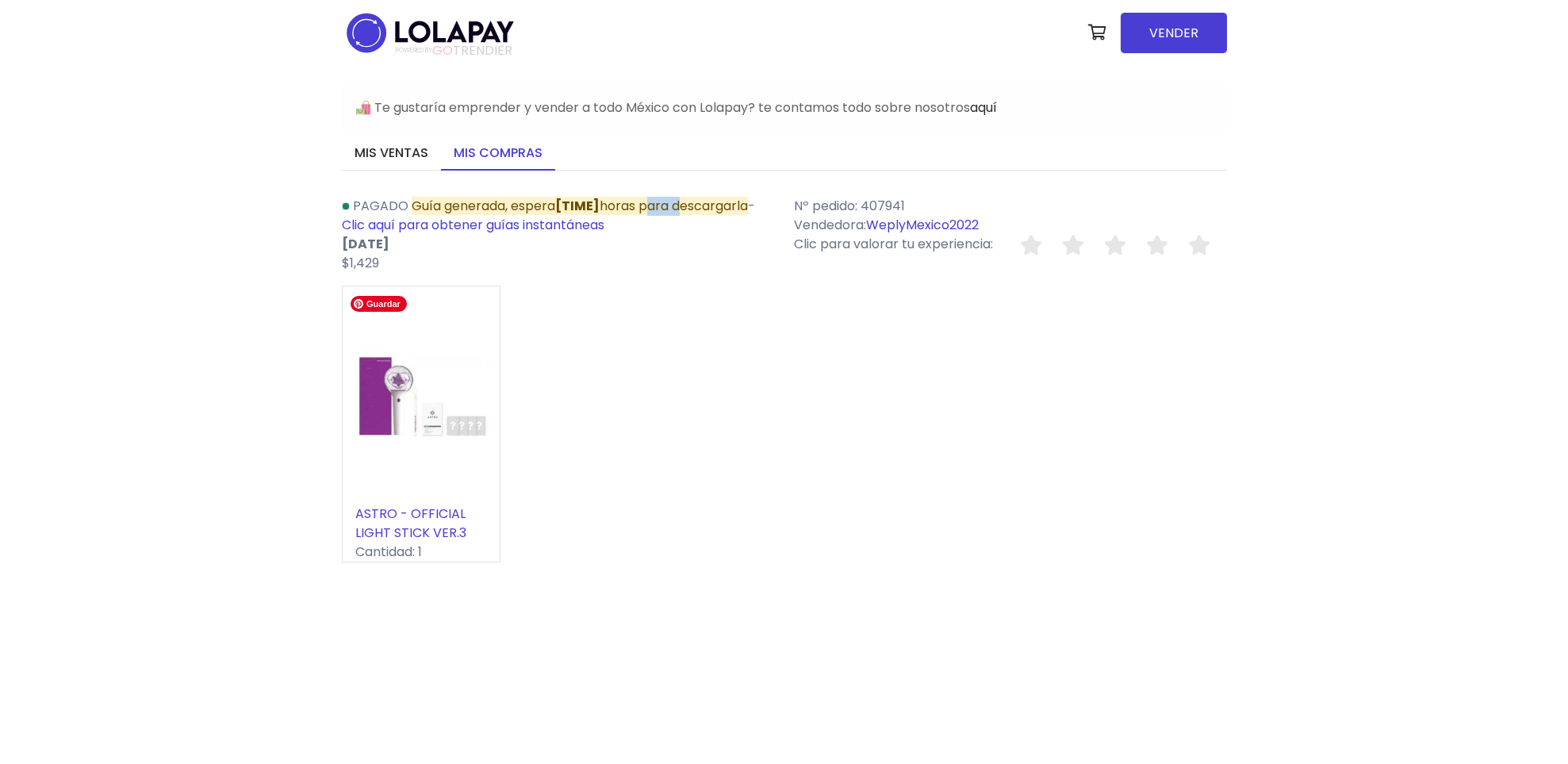 click on "ASTRO - OFFICIAL LIGHT STICK VER.3" at bounding box center [411, 523] 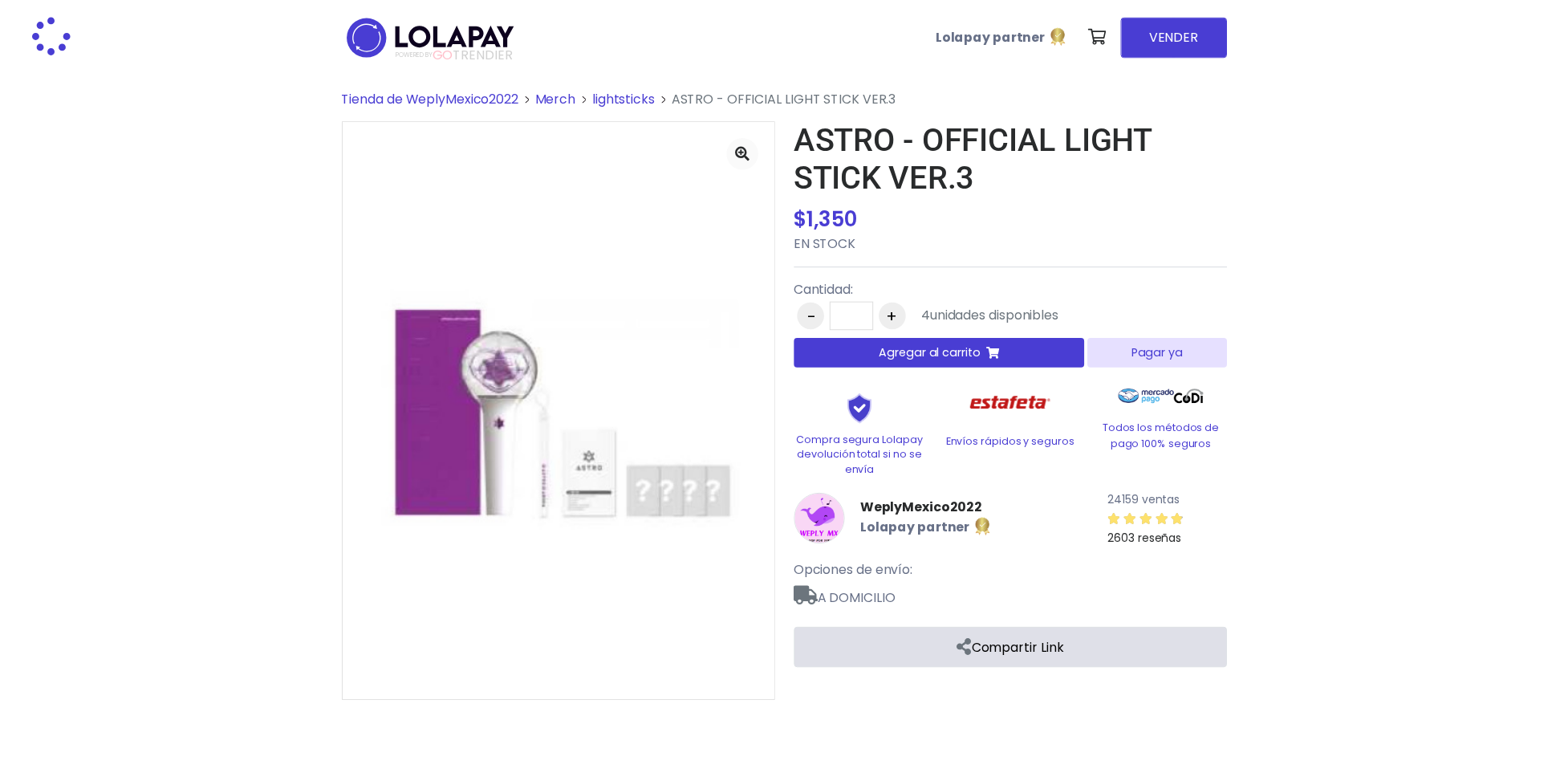 scroll, scrollTop: 0, scrollLeft: 0, axis: both 